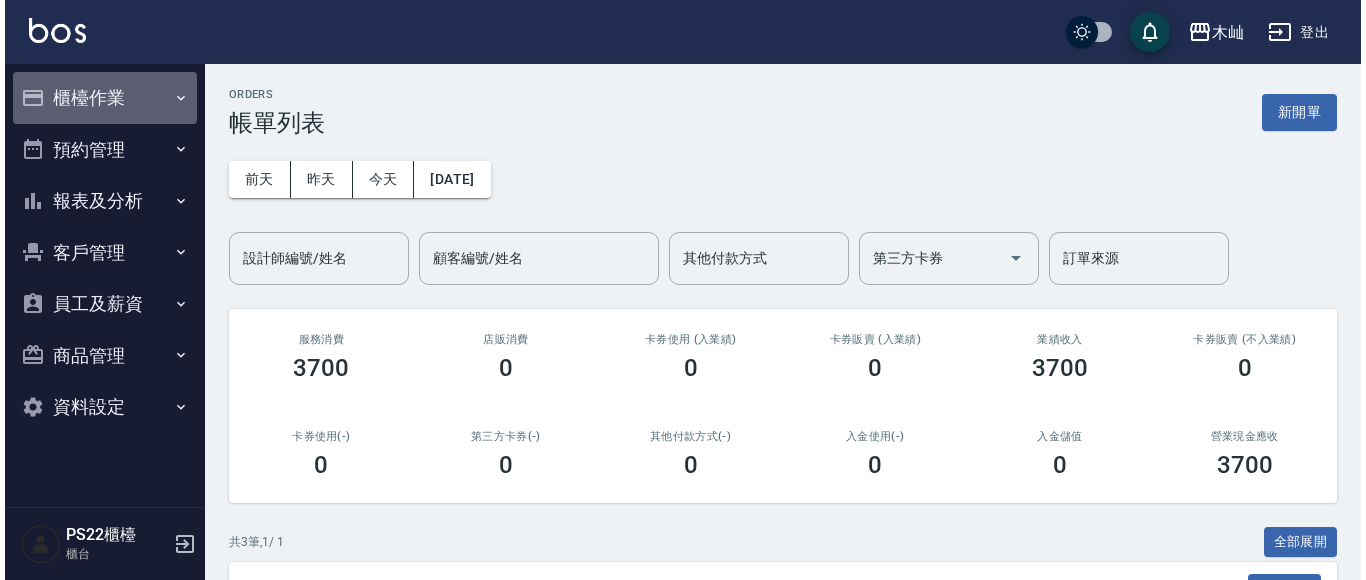 scroll, scrollTop: 0, scrollLeft: 0, axis: both 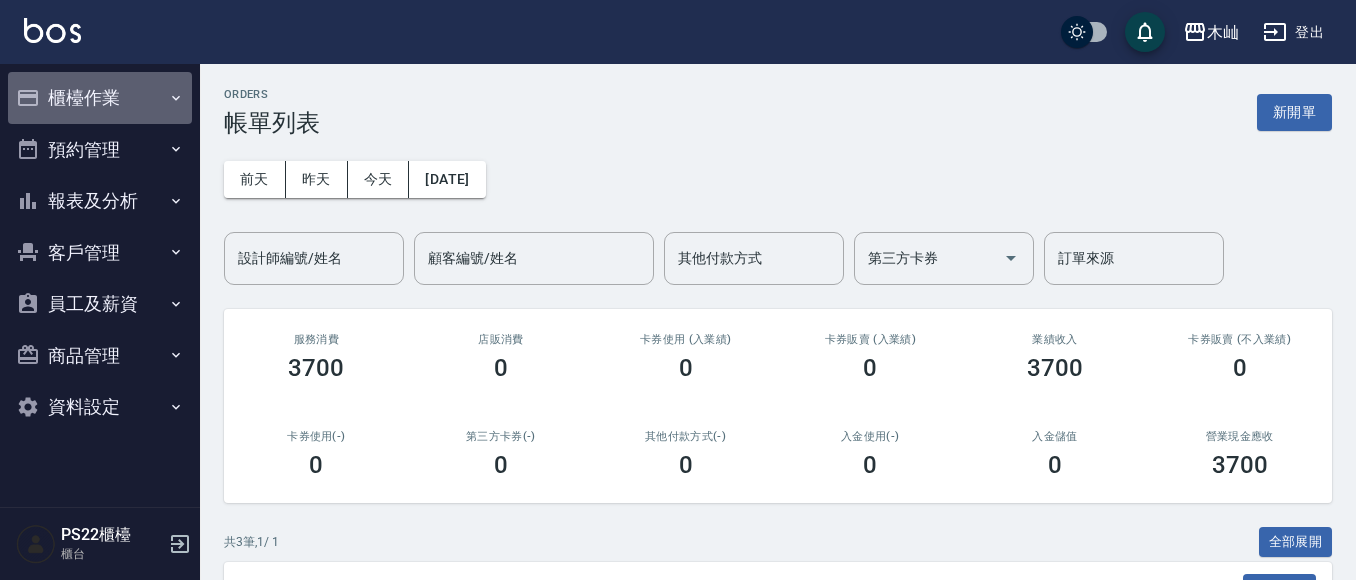 click on "櫃檯作業" at bounding box center [100, 98] 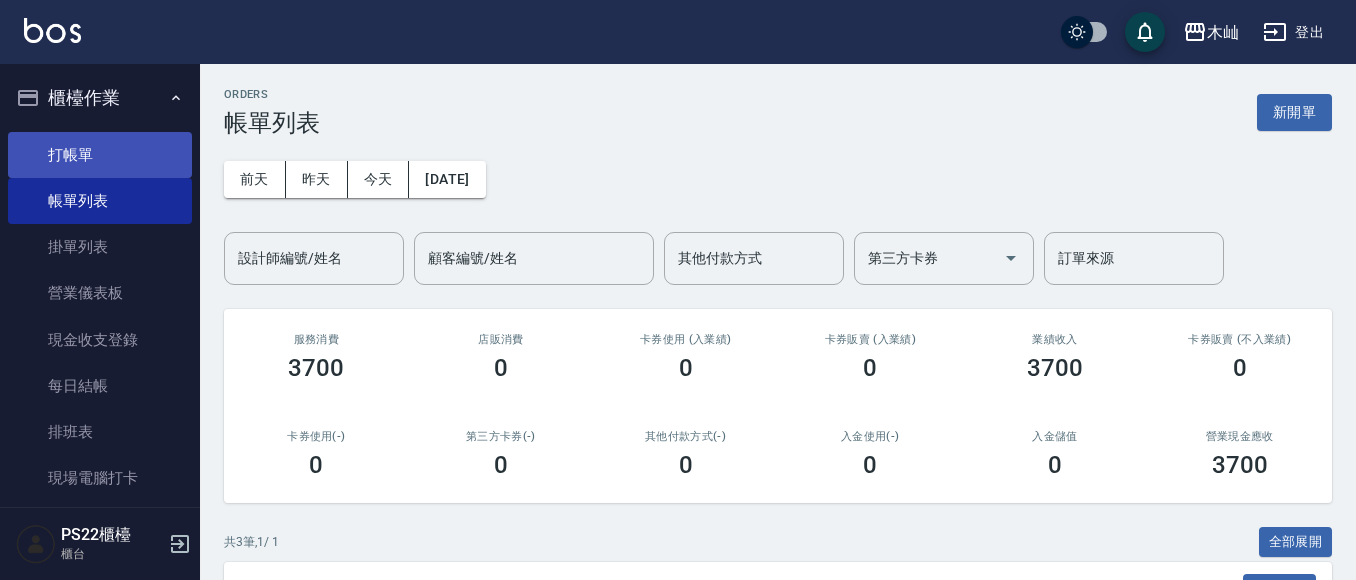 click on "打帳單" at bounding box center [100, 155] 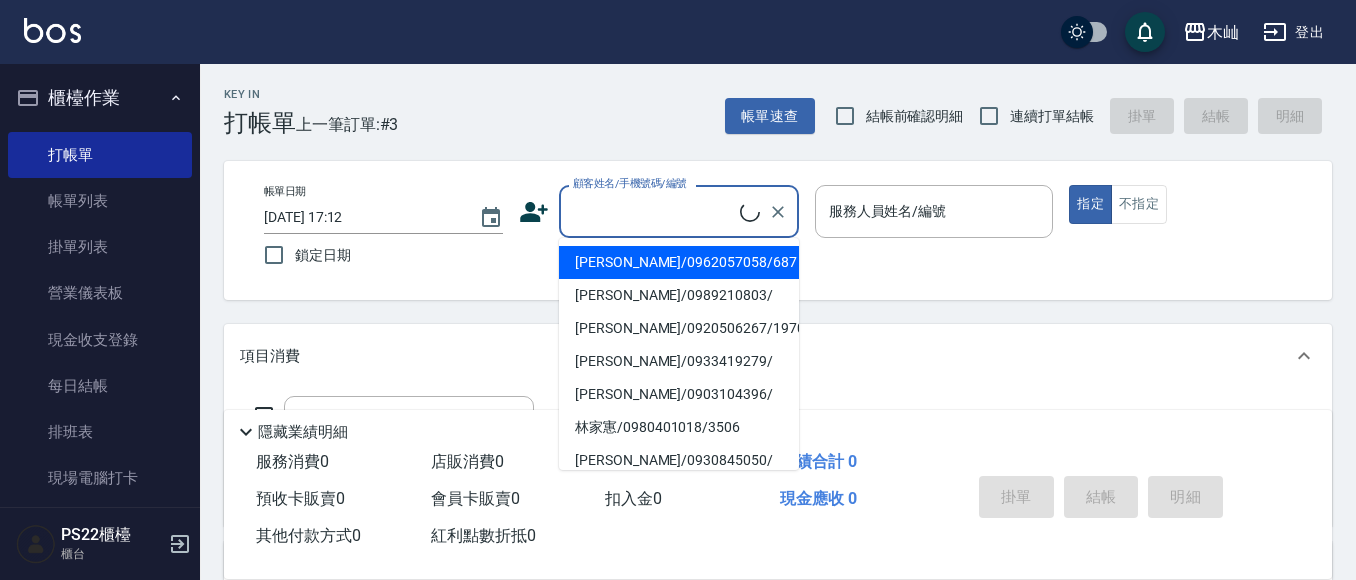 click on "顧客姓名/手機號碼/編號" at bounding box center (654, 211) 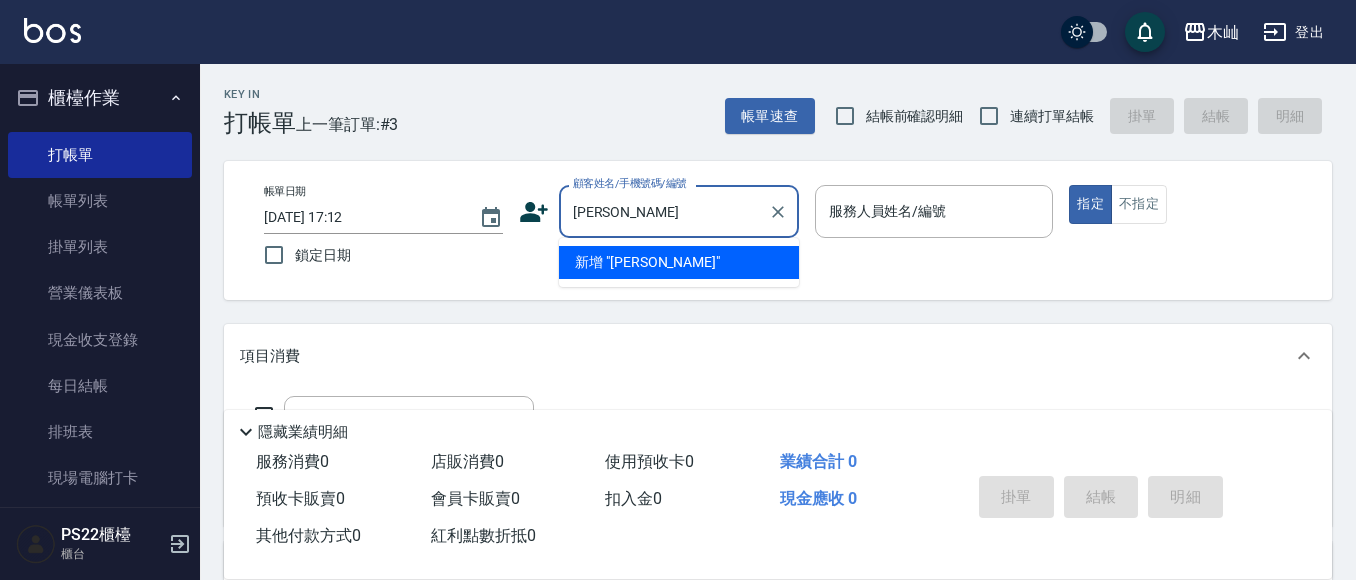 drag, startPoint x: 636, startPoint y: 216, endPoint x: 510, endPoint y: 201, distance: 126.88972 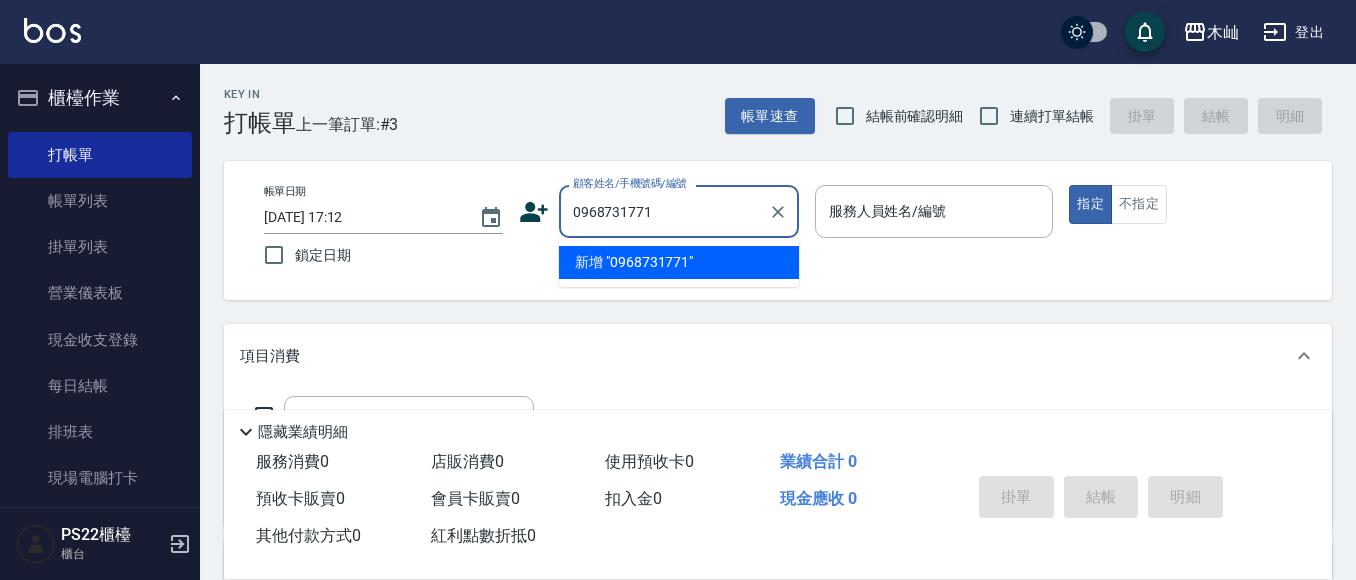 type on "0968731771" 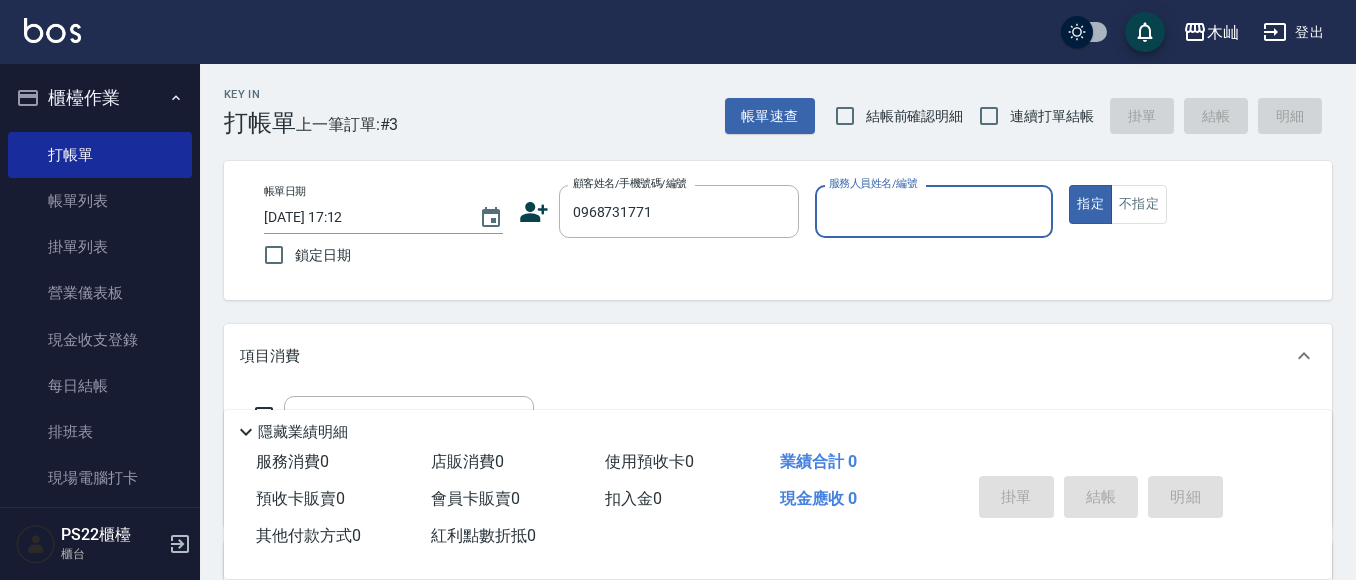 click 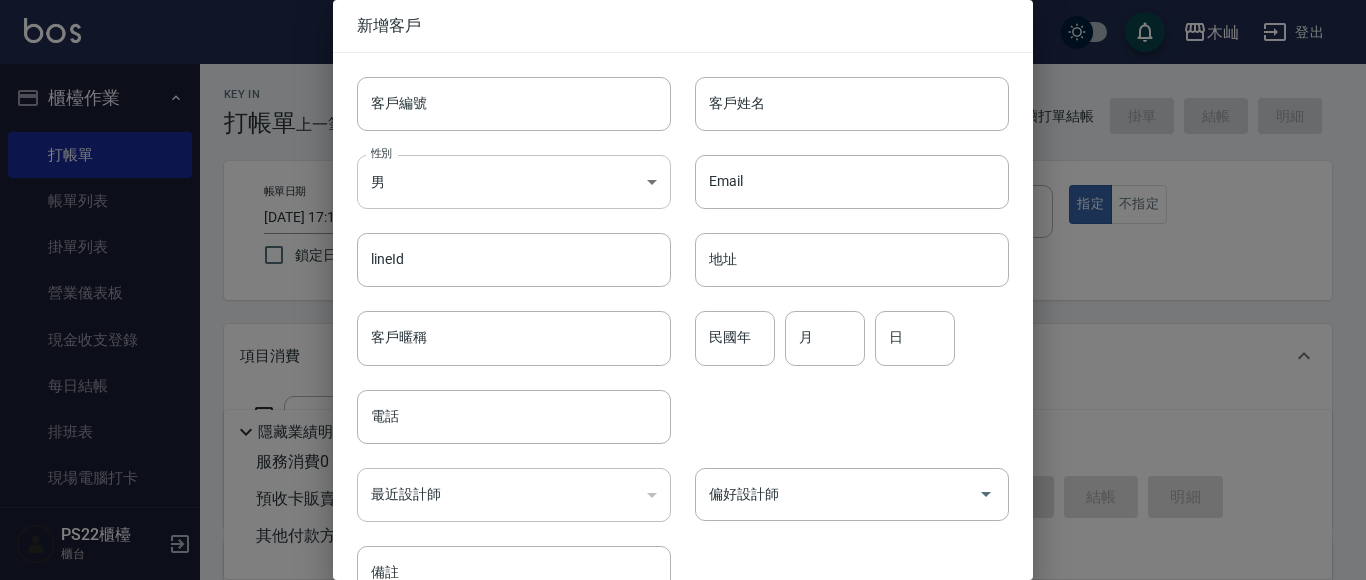 type on "0968731771" 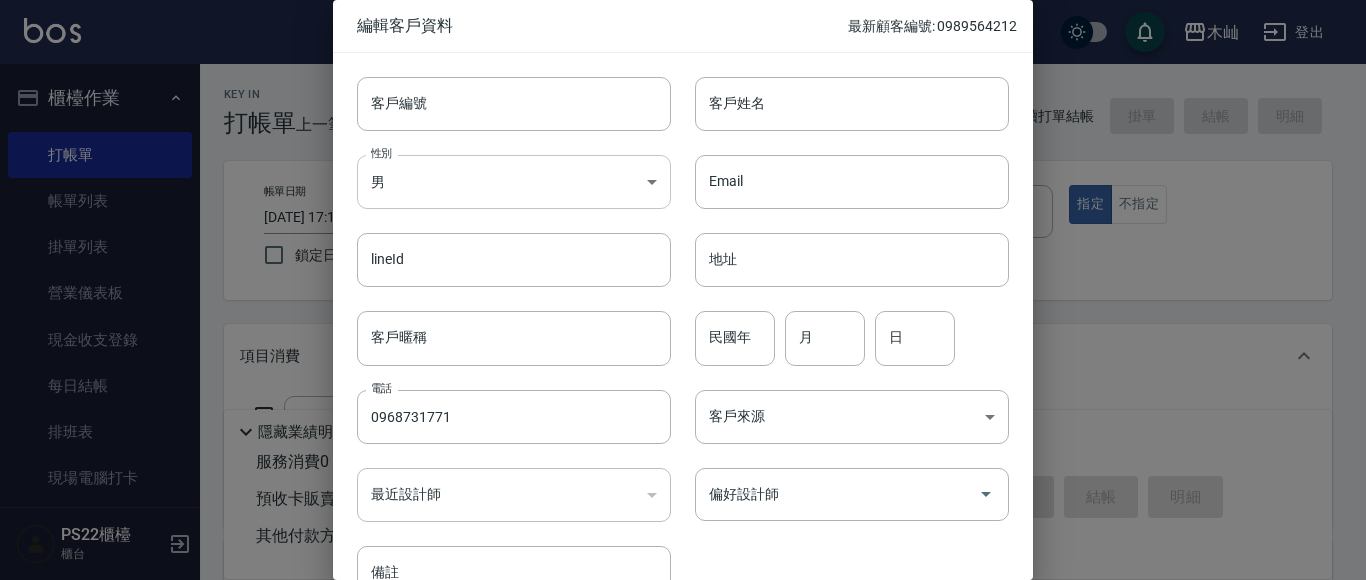 click on "木屾 登出 櫃檯作業 打帳單 帳單列表 掛單列表 營業儀表板 現金收支登錄 每日結帳 排班表 現場電腦打卡 預約管理 預約管理 單日預約紀錄 單週預約紀錄 報表及分析 報表目錄 店家日報表 互助日報表 互助排行榜 全店業績分析表 設計師日報表 設計師業績分析表 設計師業績月報表 設計師排行榜 每日收支明細 收支分類明細表 客戶管理 客戶列表 卡券管理 入金管理 員工及薪資 員工列表 商品管理 商品分類設定 商品列表 資料設定 服務項目設定 PS22櫃檯 櫃台 Key In 打帳單 上一筆訂單:#3 帳單速查 結帳前確認明細 連續打單結帳 掛單 結帳 明細 帳單日期 [DATE] 17:12 鎖定日期 顧客姓名/手機號碼/編號 0968731771 顧客姓名/手機號碼/編號 服務人員姓名/編號 服務人員姓名/編號 指定 不指定 項目消費 服務名稱/代號 服務名稱/代號 店販銷售 服務人員姓名/編號 商品代號/名稱 ​" at bounding box center [683, 487] 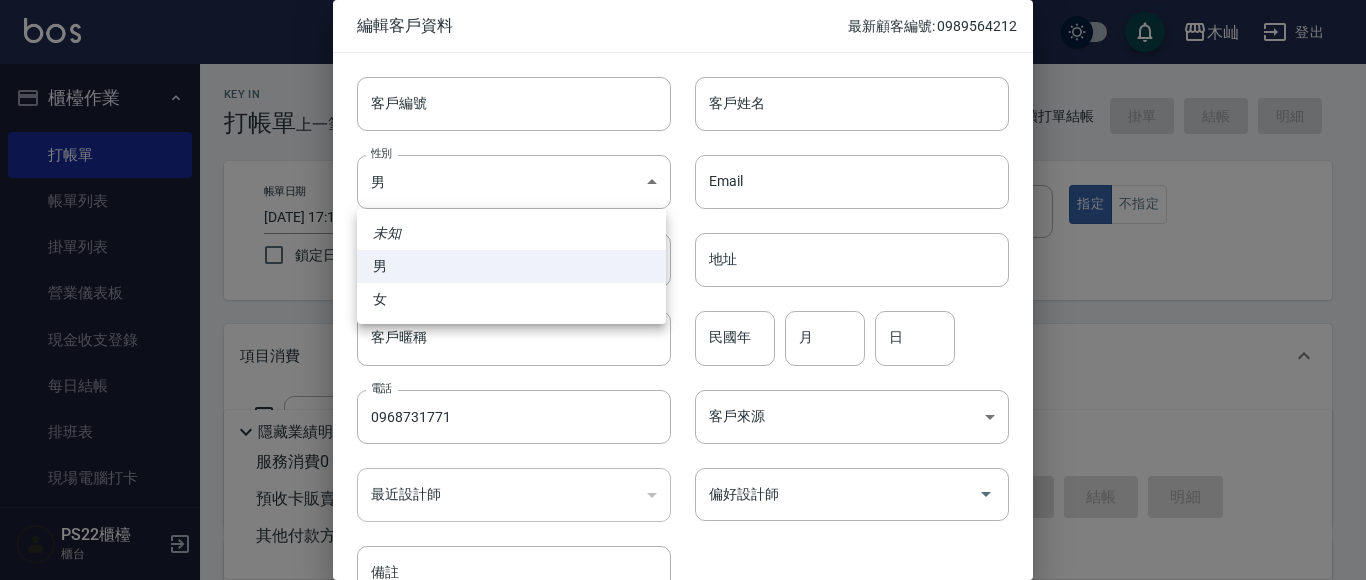 click on "男" at bounding box center (511, 266) 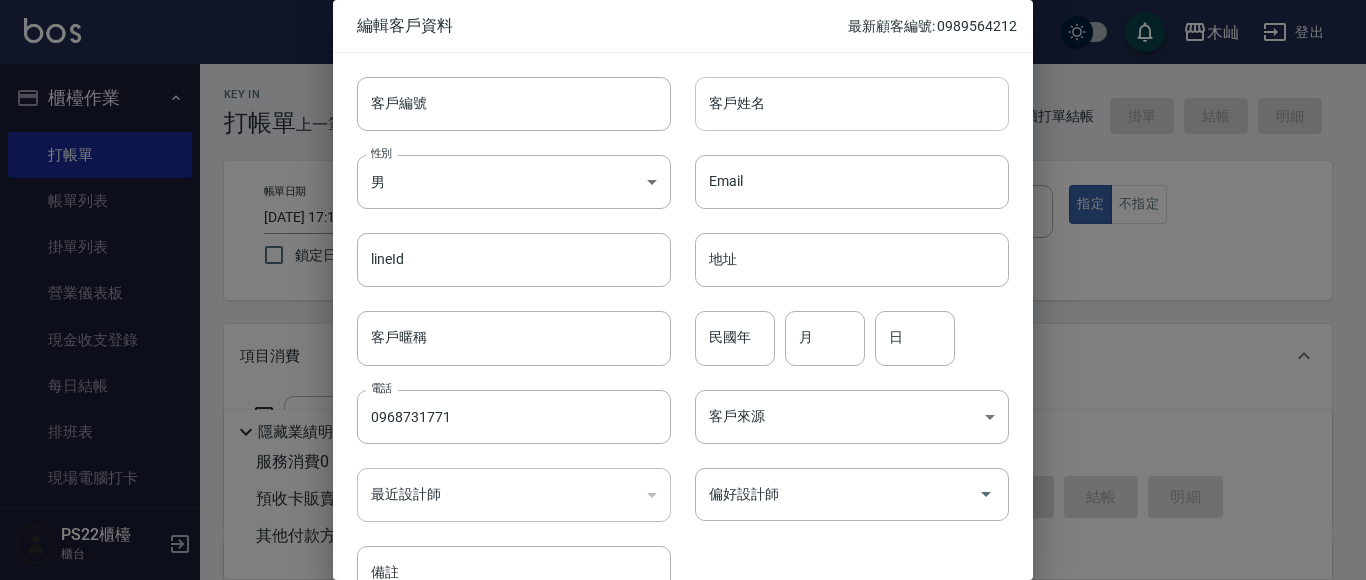 click on "客戶姓名" at bounding box center (852, 104) 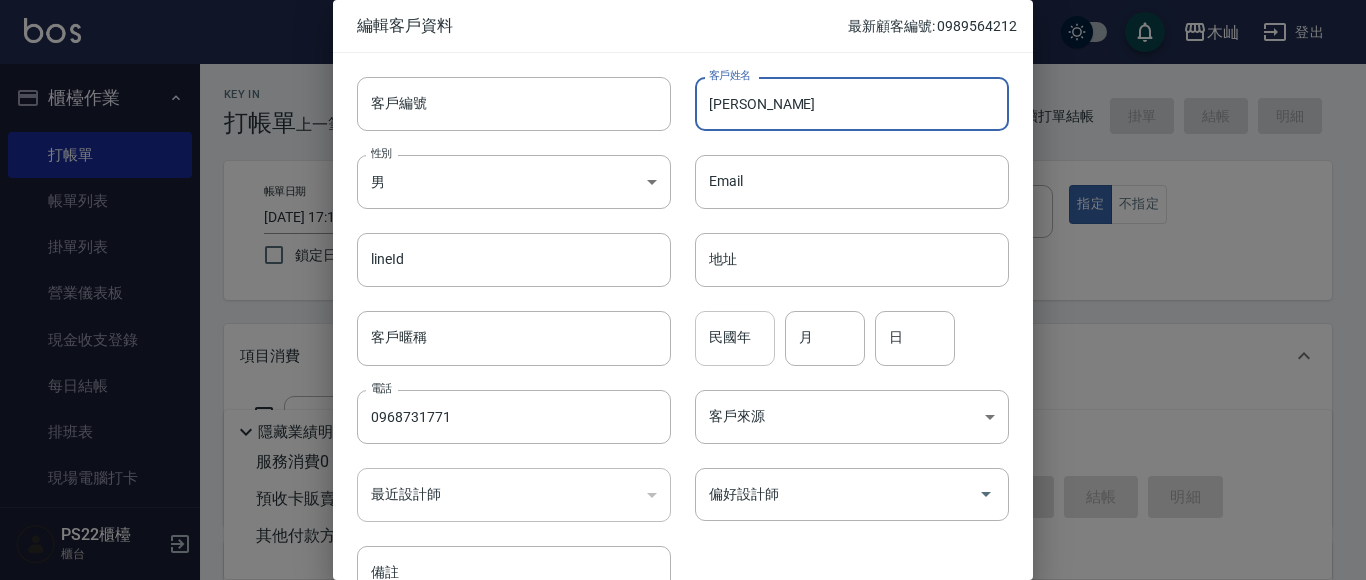 type on "[PERSON_NAME]" 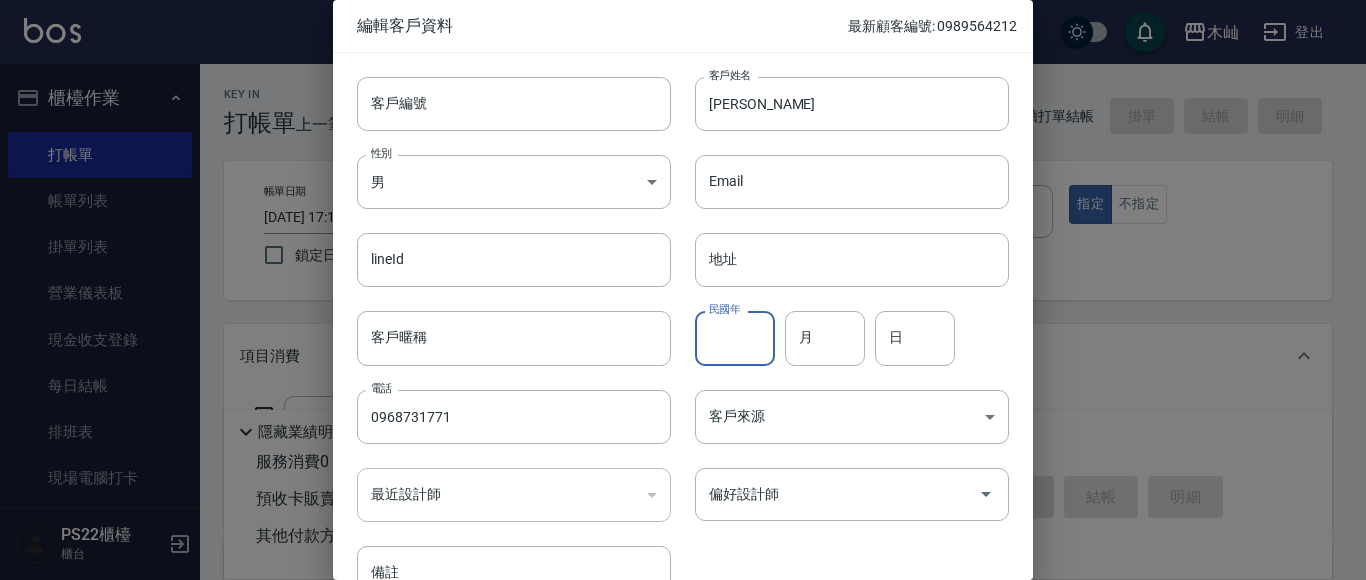 click on "民國年" at bounding box center [735, 338] 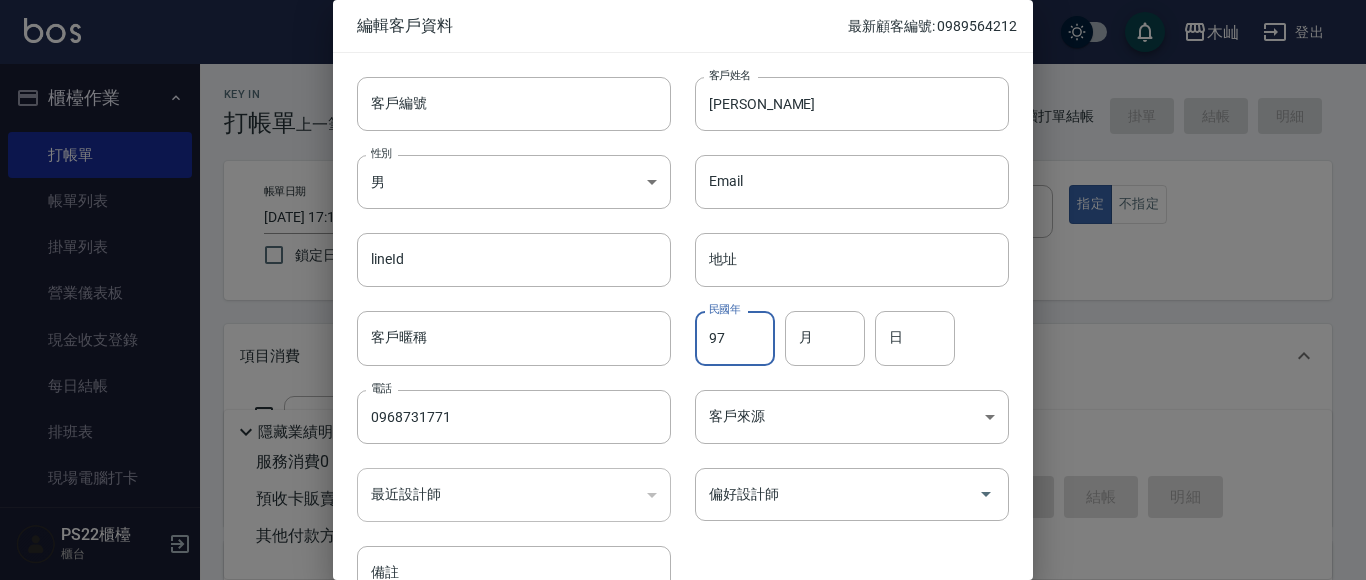 type on "97" 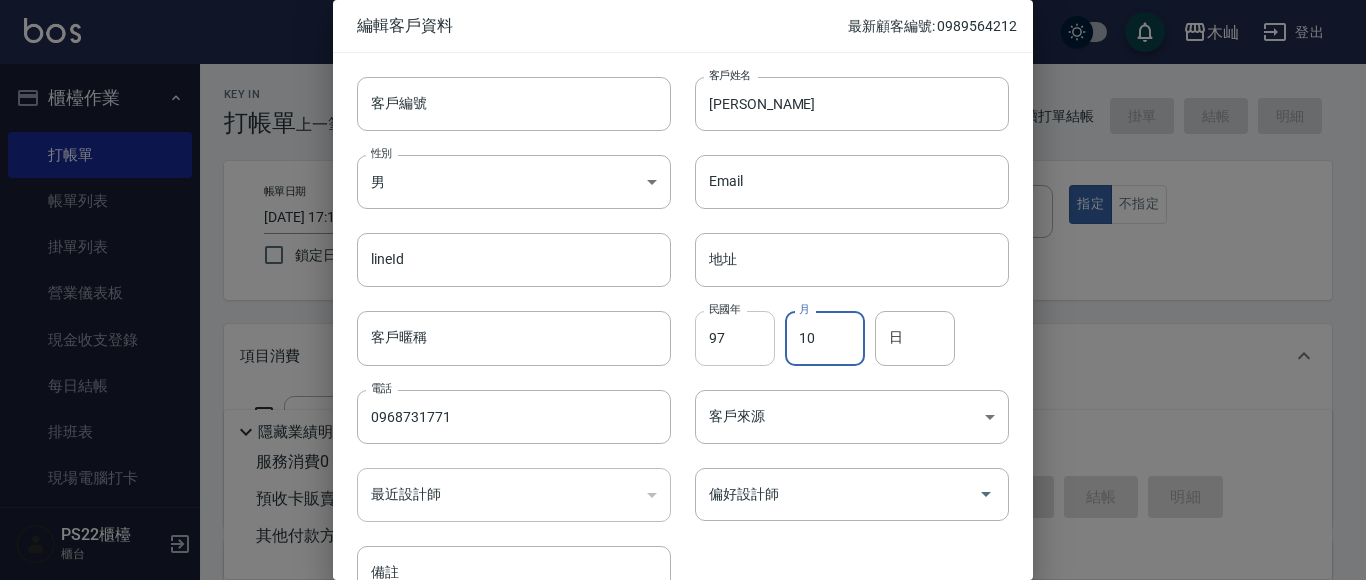 type on "10" 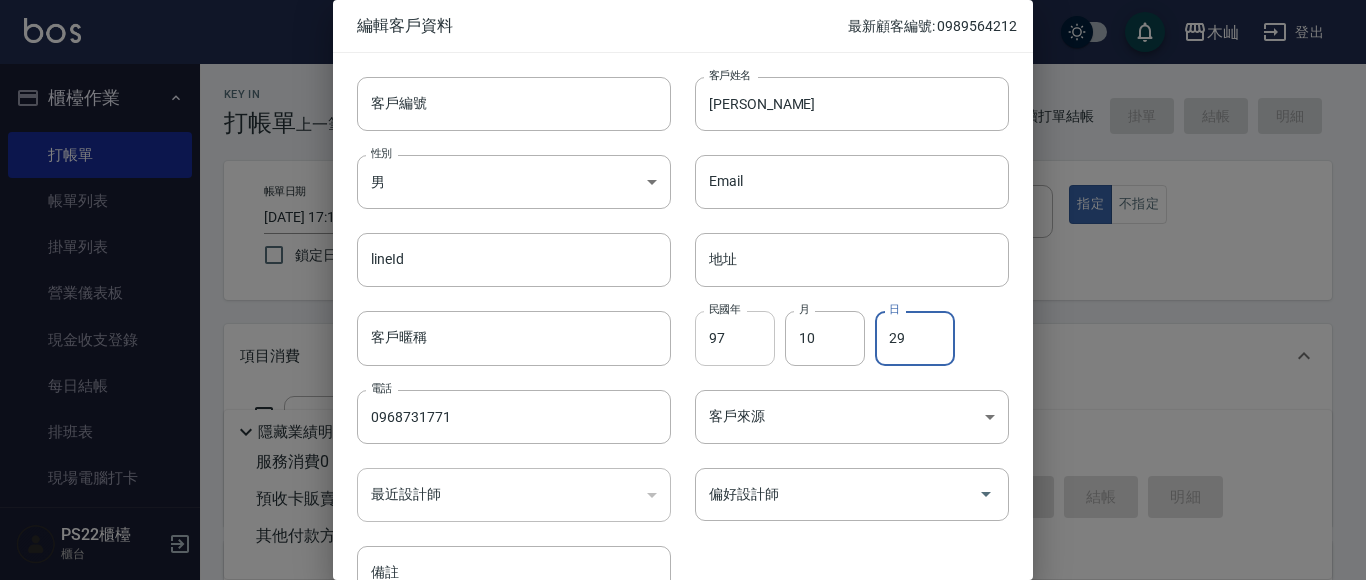 type on "29" 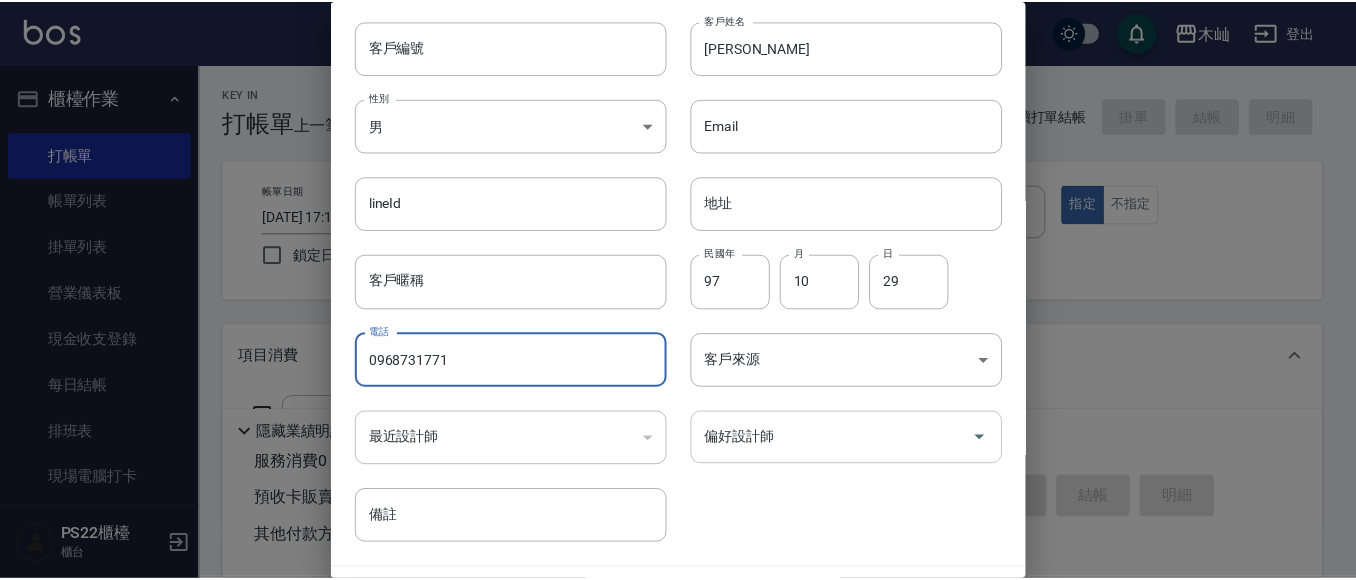 scroll, scrollTop: 113, scrollLeft: 0, axis: vertical 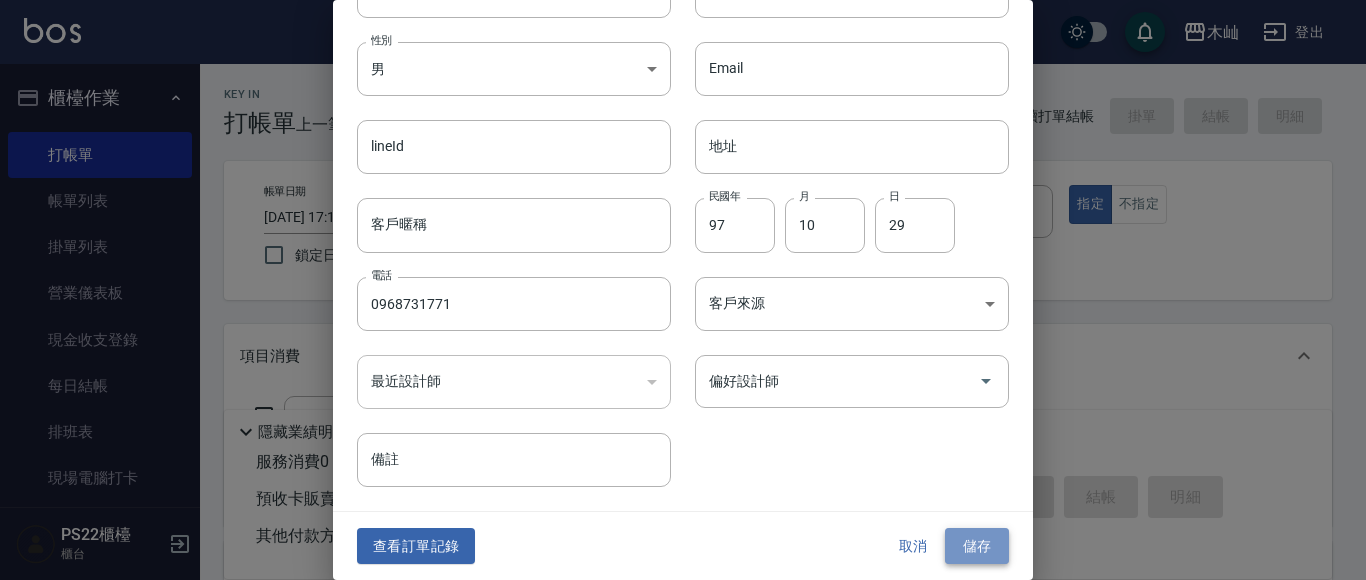 click on "儲存" at bounding box center [977, 546] 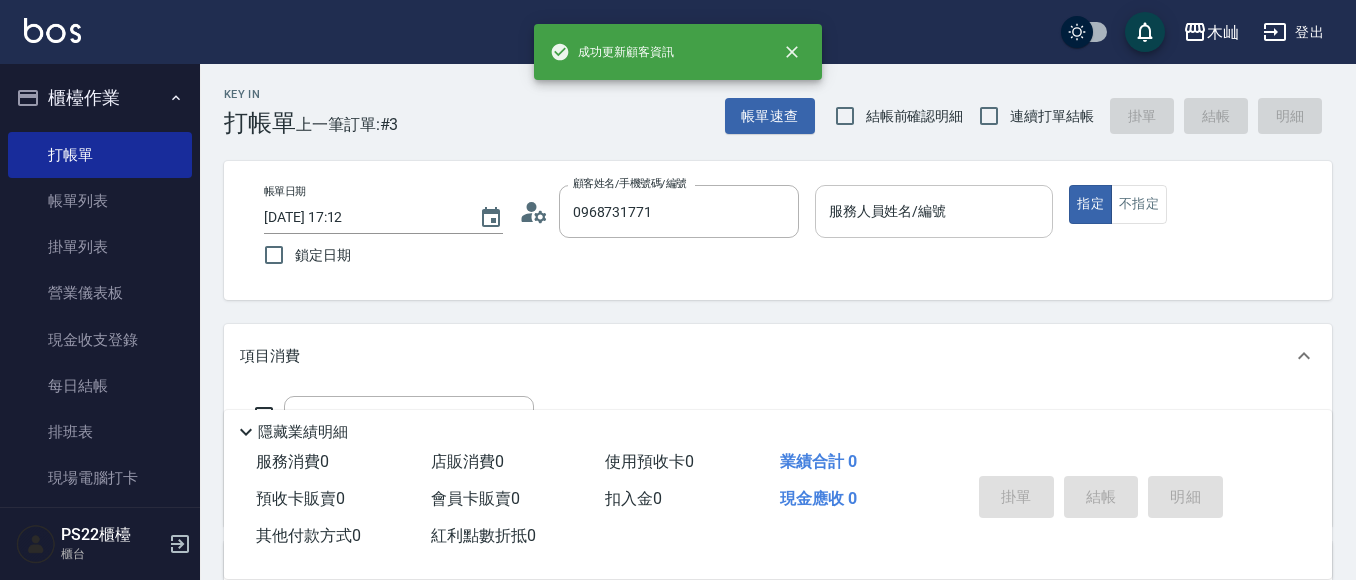 click on "服務人員姓名/編號" at bounding box center (934, 211) 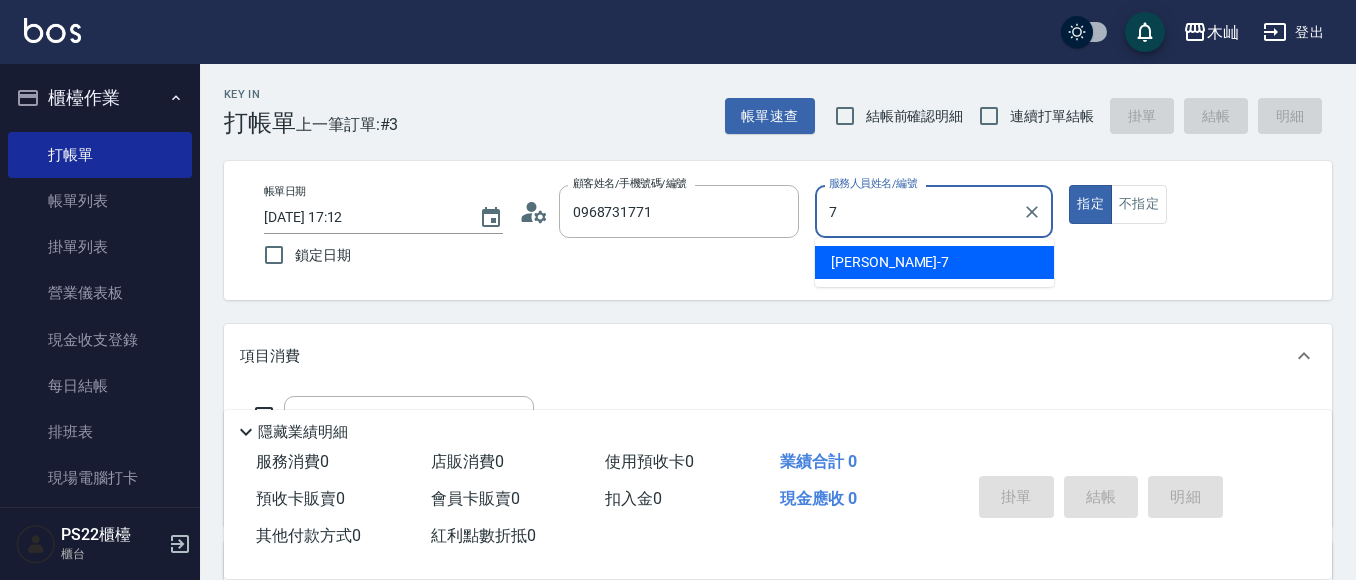 type on "[PERSON_NAME]-7" 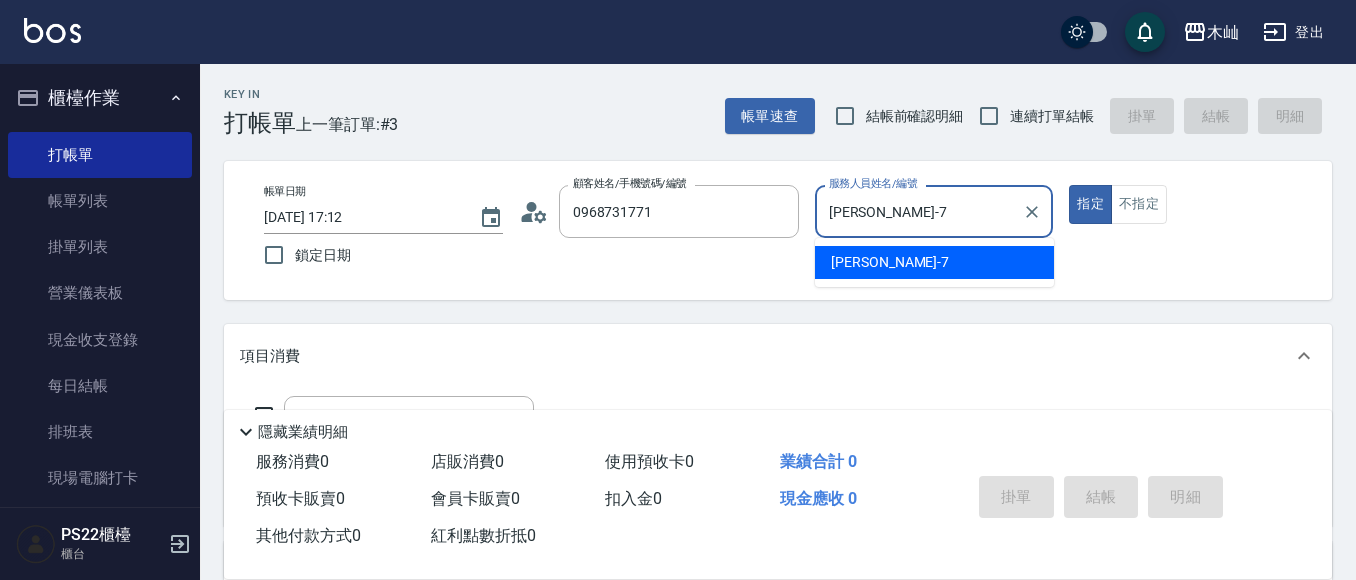 type on "true" 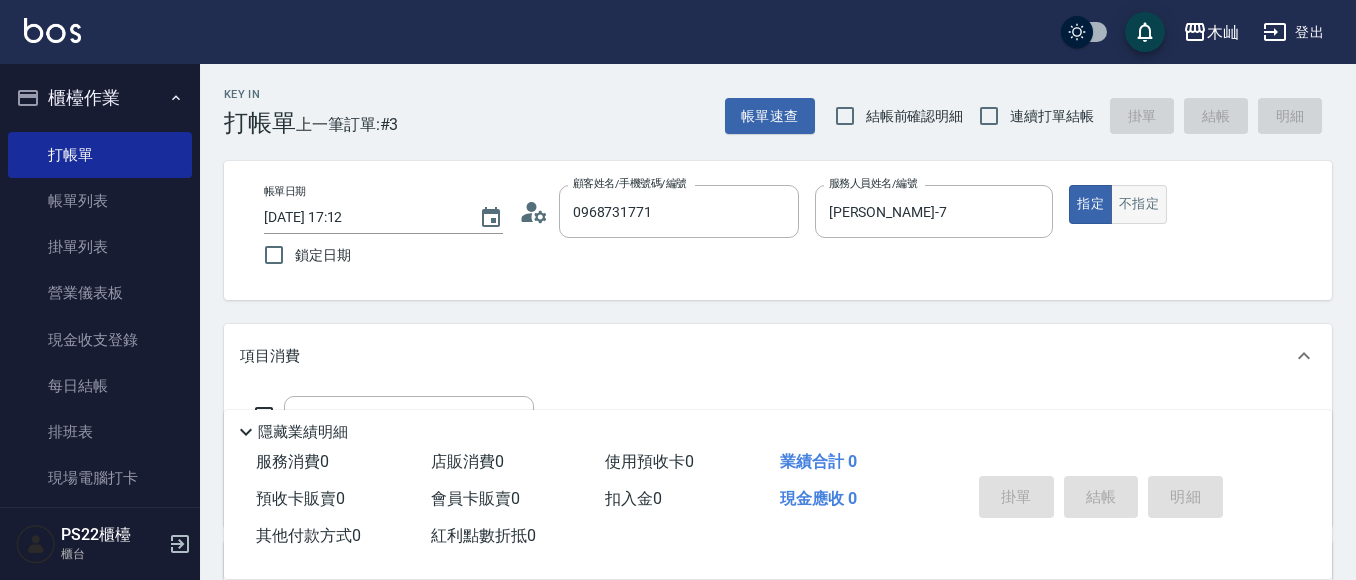 click on "不指定" at bounding box center [1139, 204] 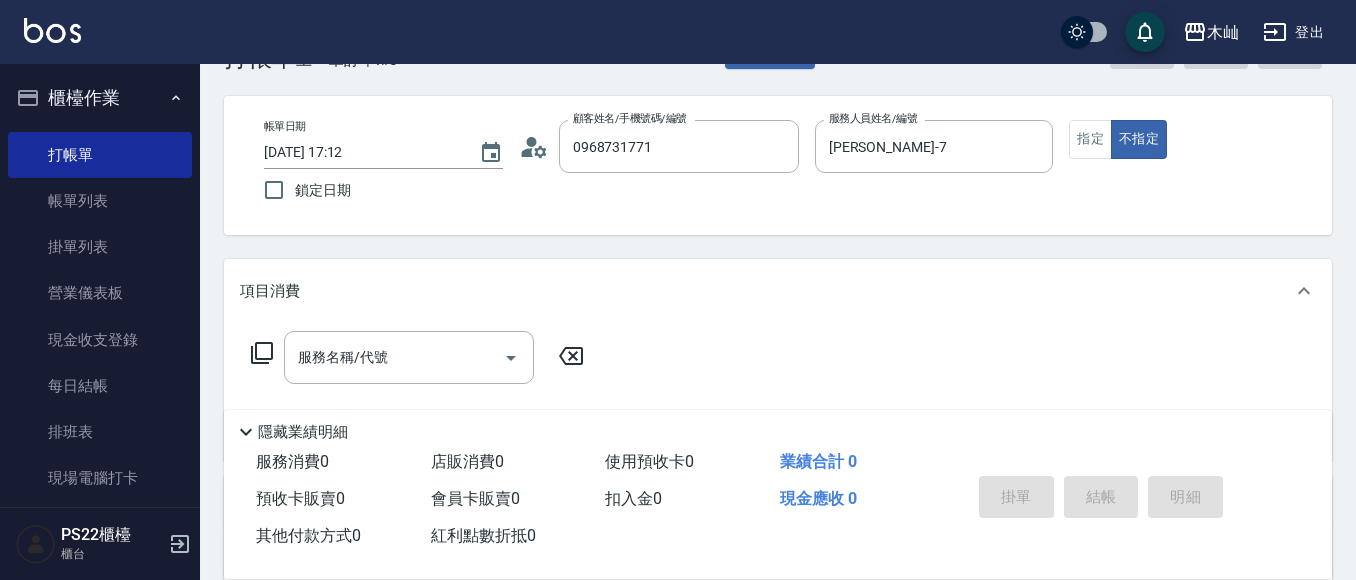 scroll, scrollTop: 100, scrollLeft: 0, axis: vertical 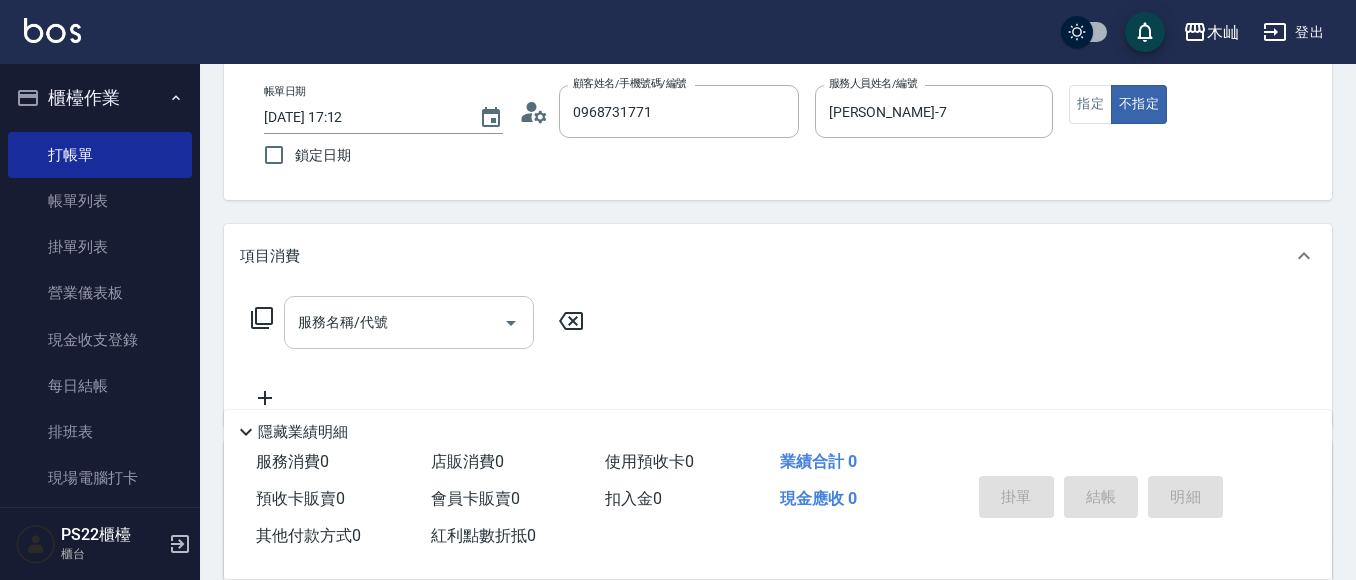 click on "服務名稱/代號" at bounding box center [394, 322] 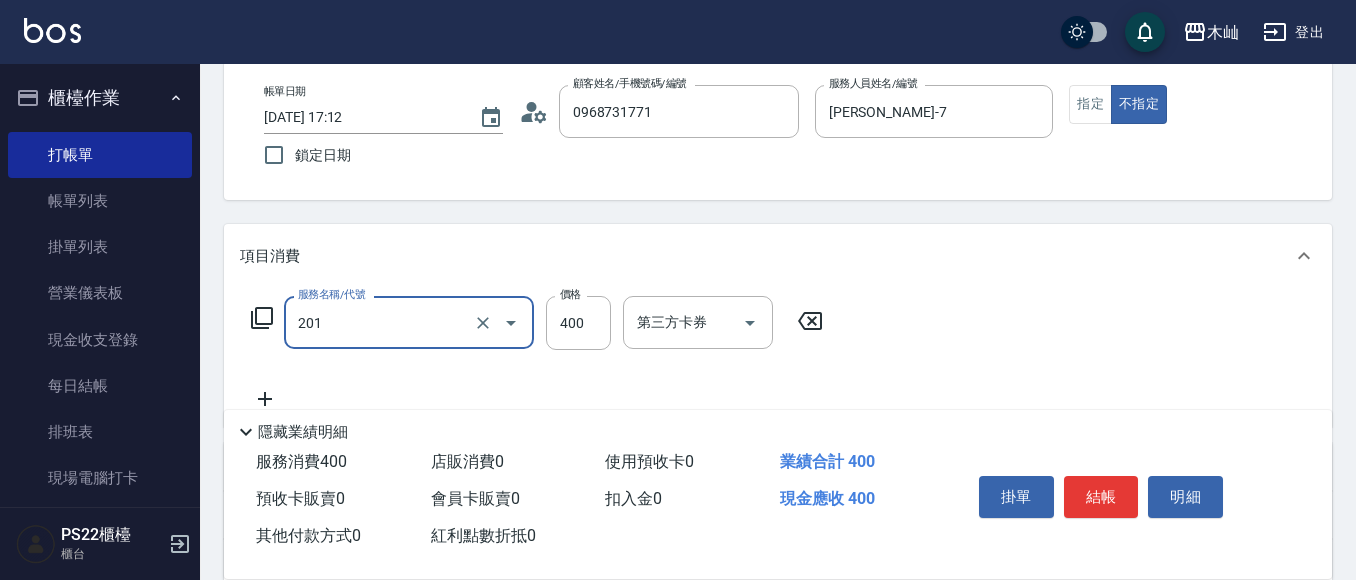 type on "洗剪(201)" 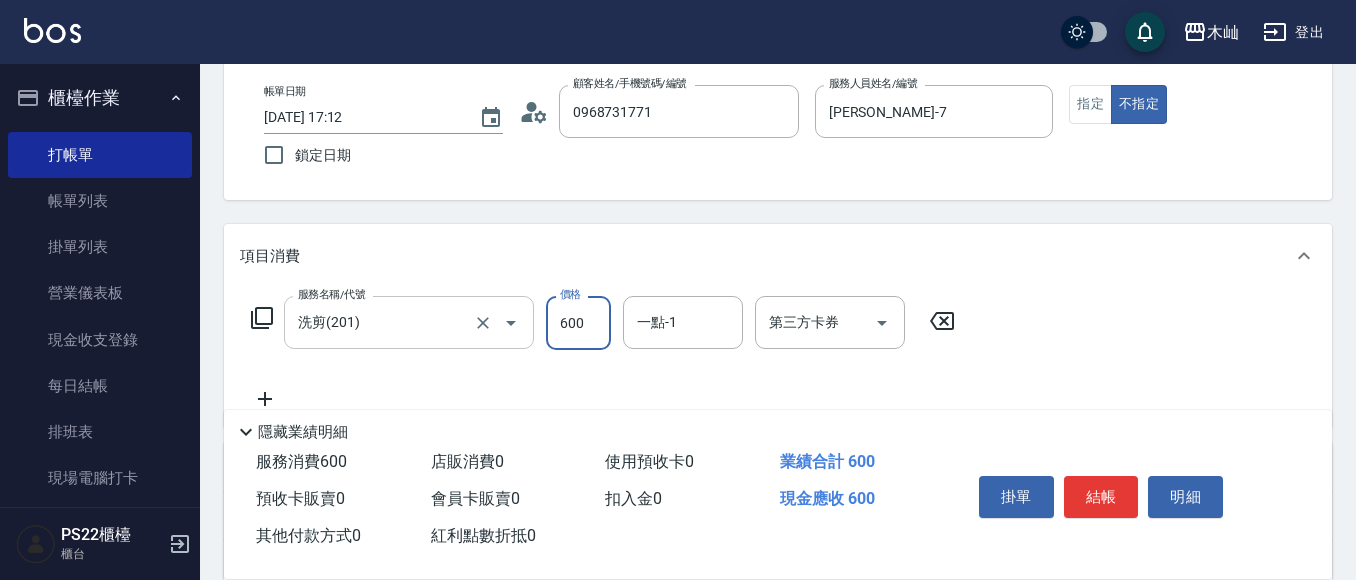 type on "600" 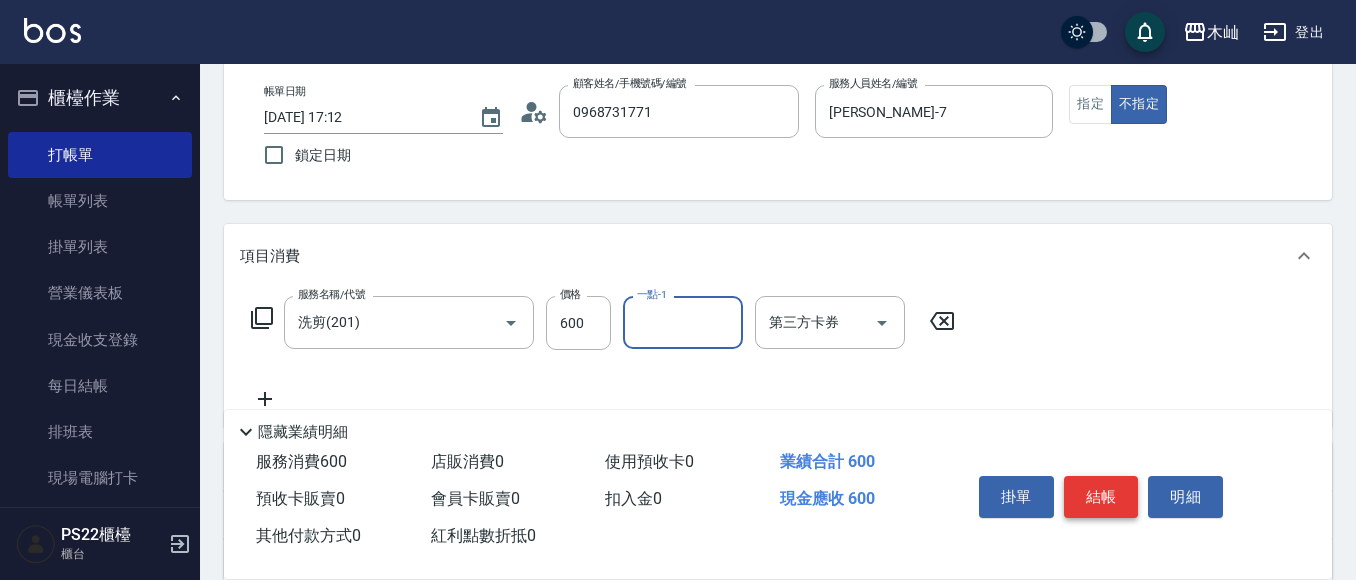 click on "結帳" at bounding box center (1101, 497) 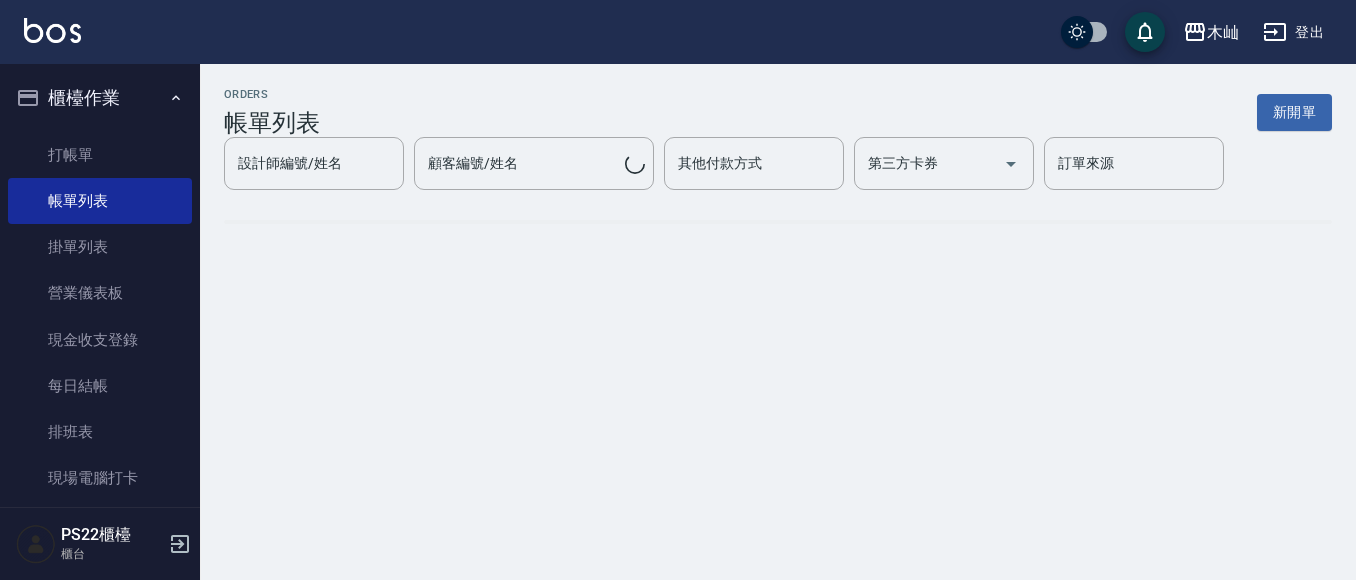 scroll, scrollTop: 0, scrollLeft: 0, axis: both 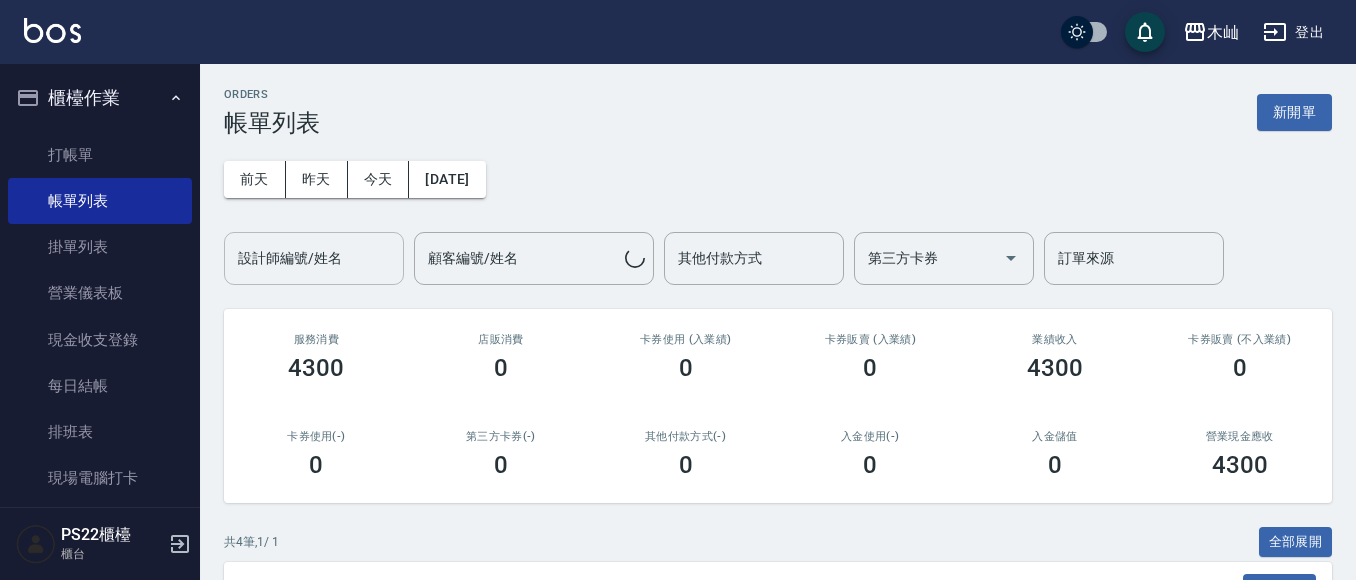click on "設計師編號/姓名" at bounding box center (314, 258) 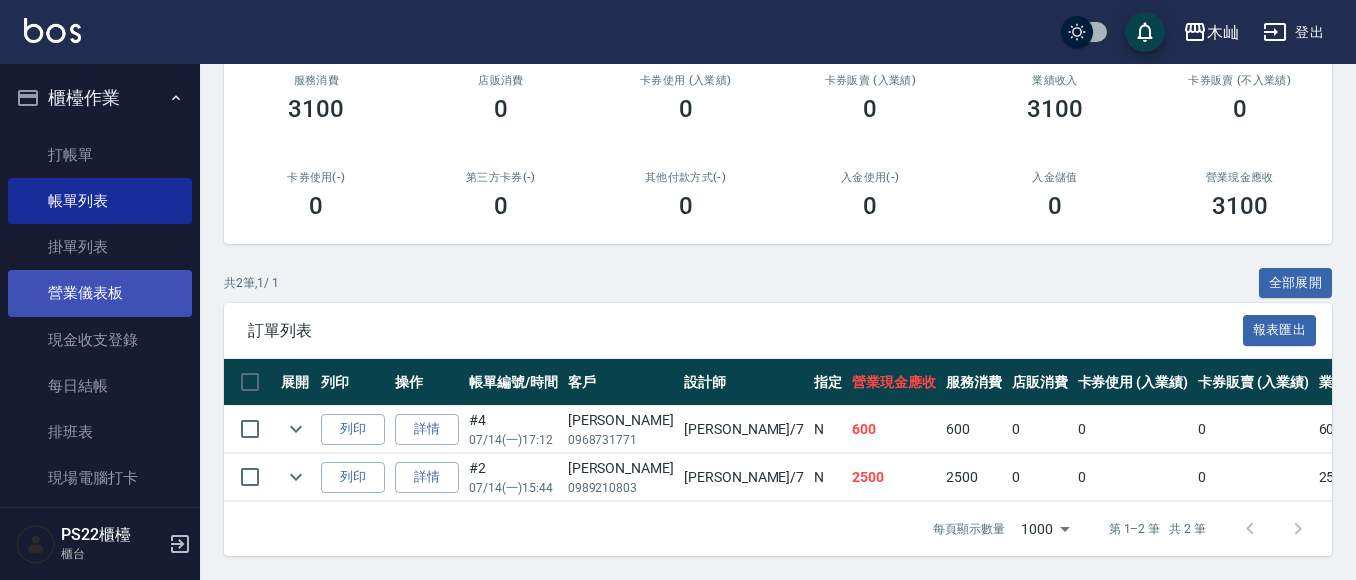 scroll, scrollTop: 176, scrollLeft: 0, axis: vertical 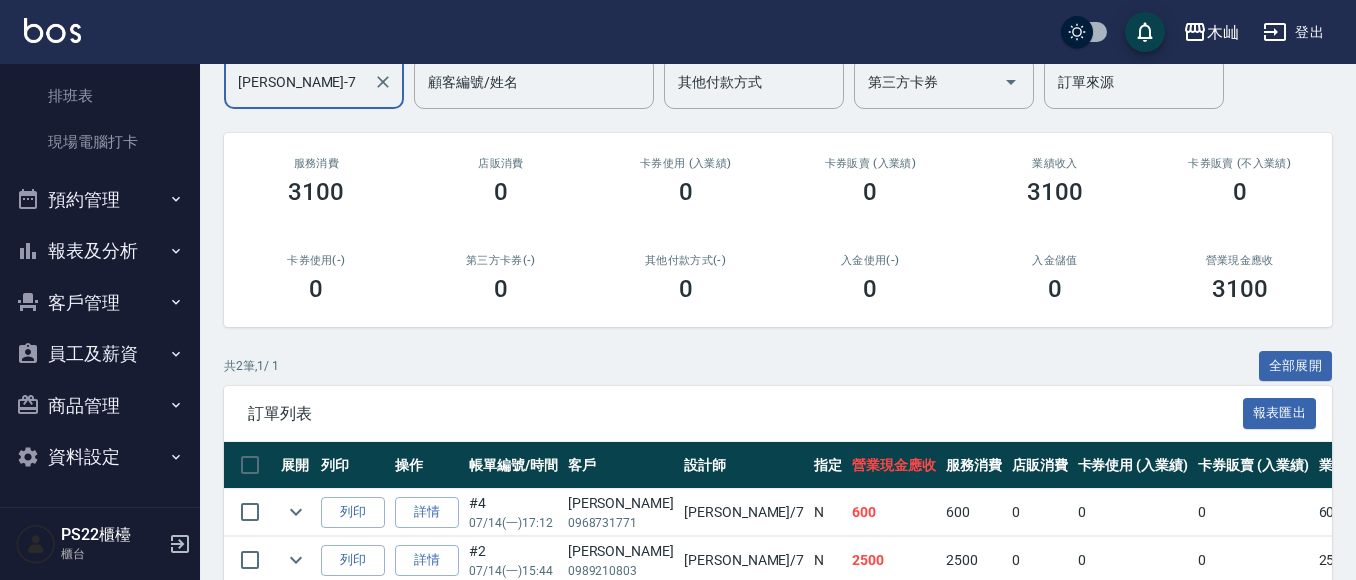 type on "[PERSON_NAME]-7" 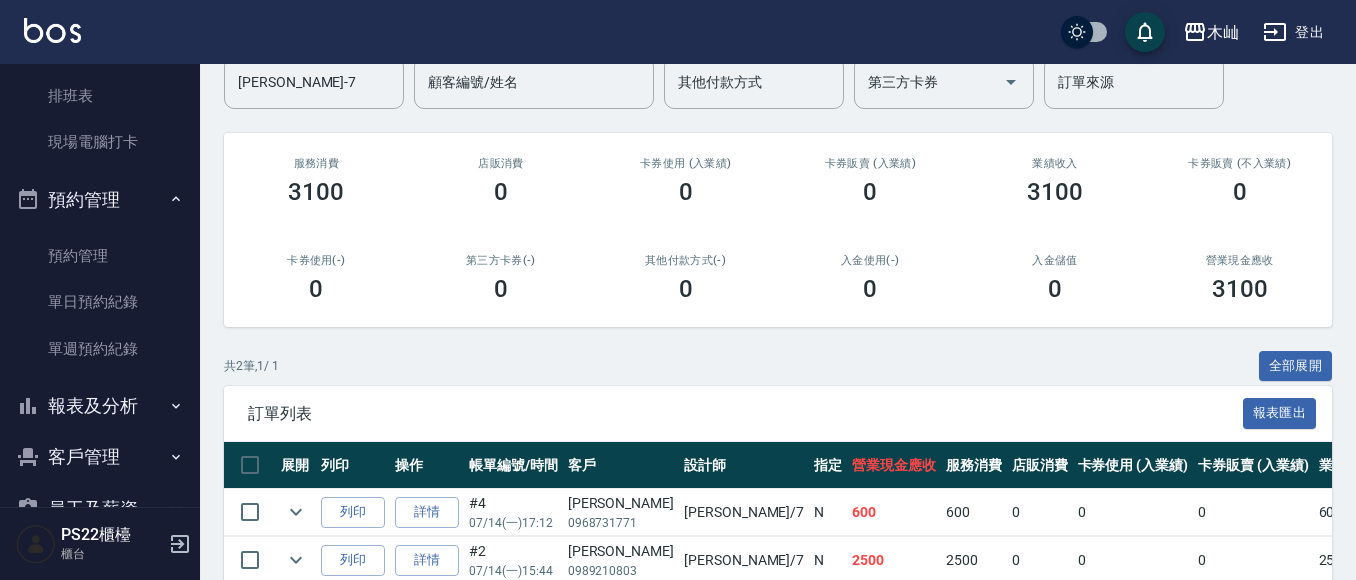 click on "預約管理" at bounding box center (100, 200) 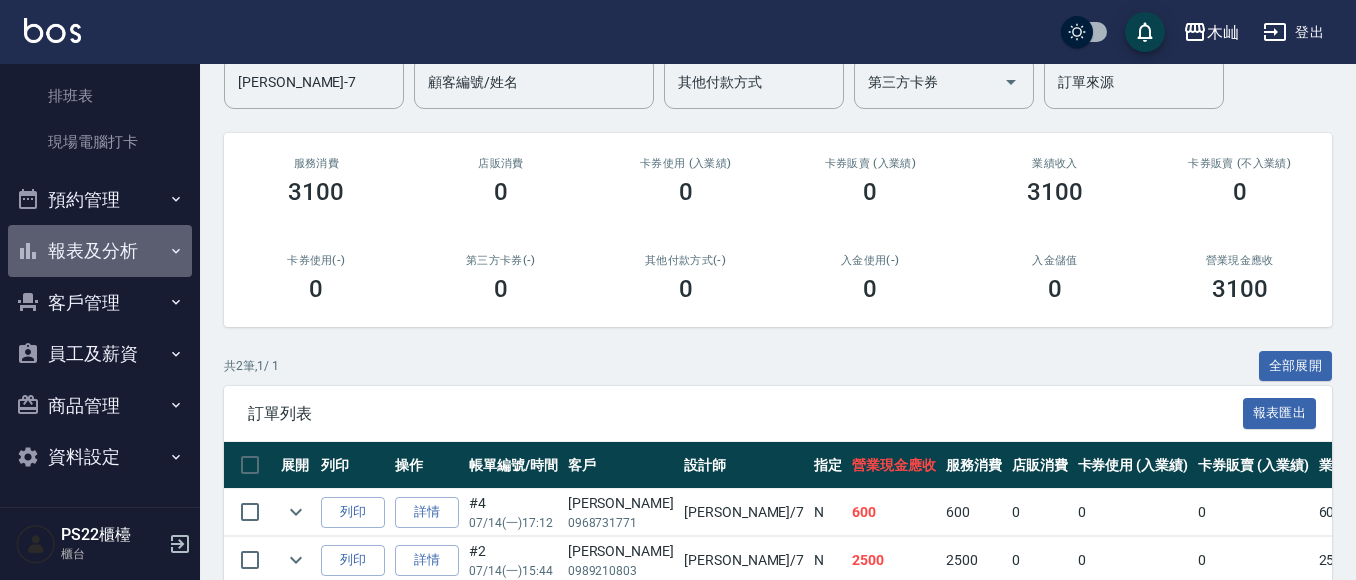 click on "報表及分析" at bounding box center (100, 251) 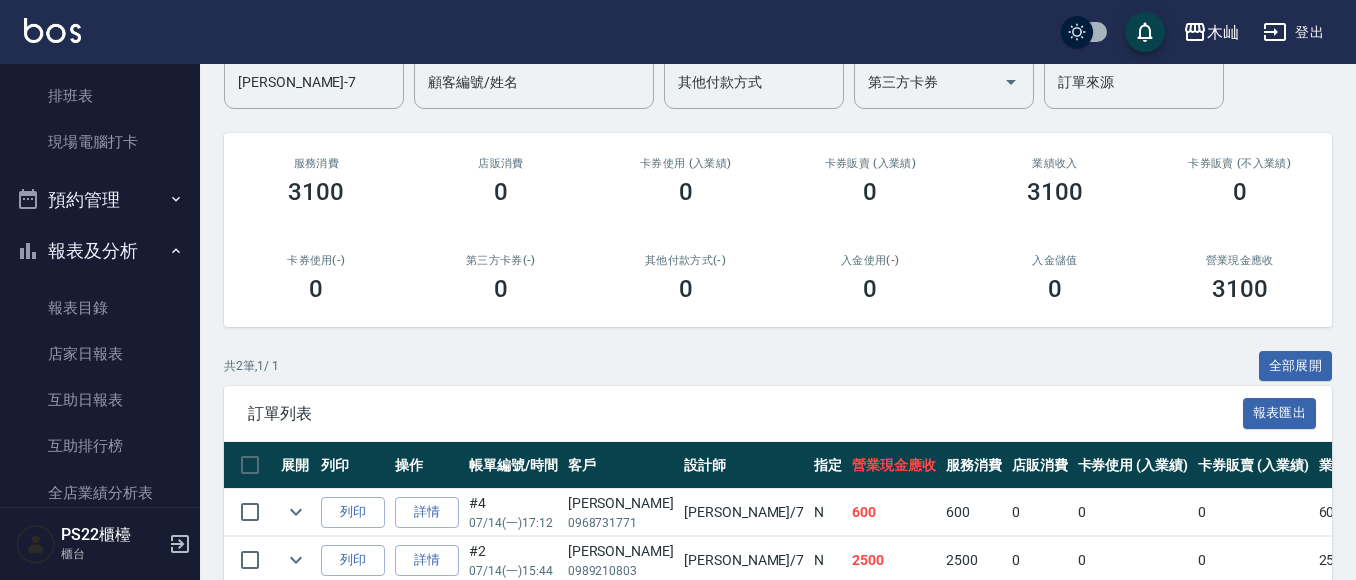 scroll, scrollTop: 436, scrollLeft: 0, axis: vertical 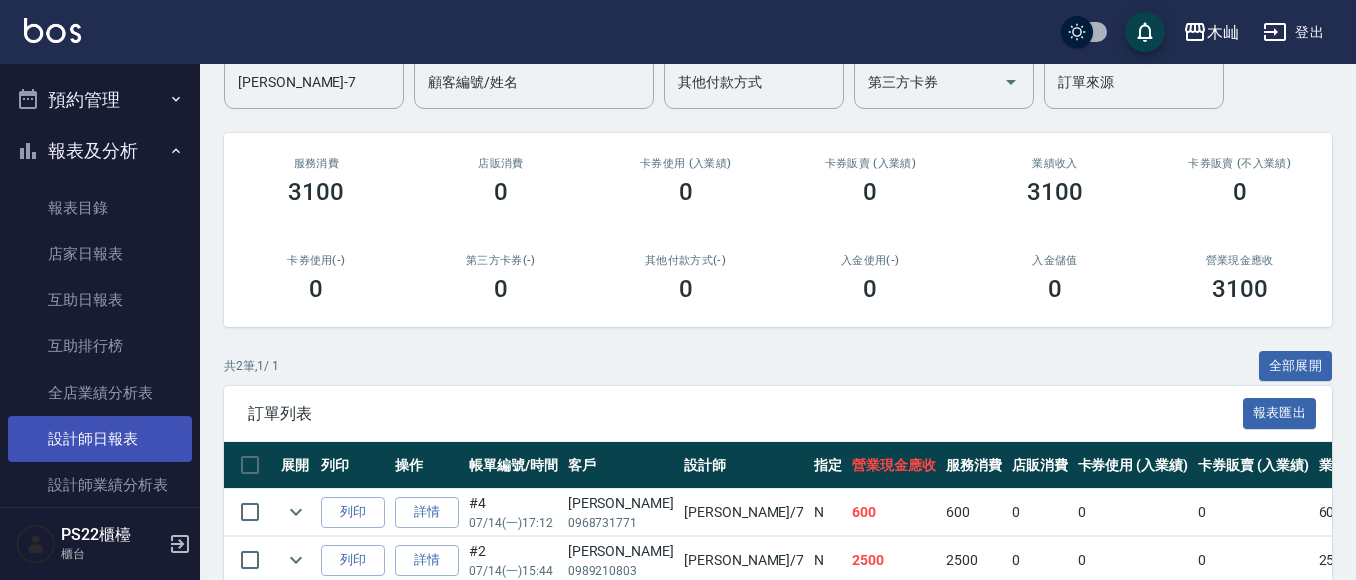 click on "設計師日報表" at bounding box center (100, 439) 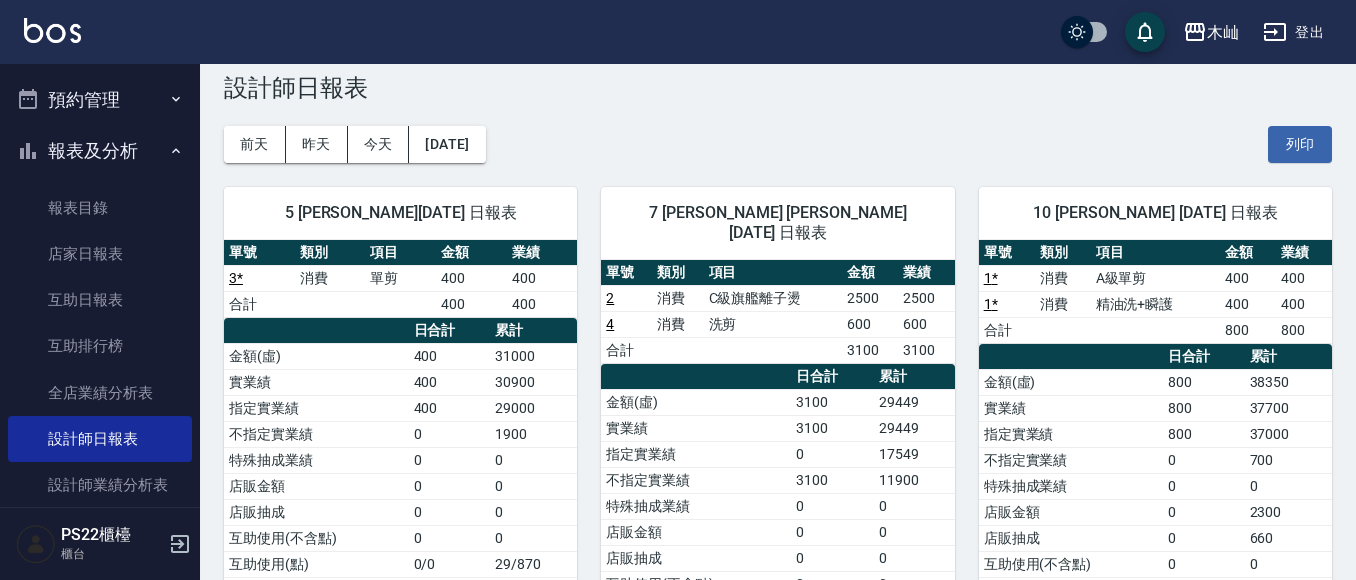scroll, scrollTop: 0, scrollLeft: 0, axis: both 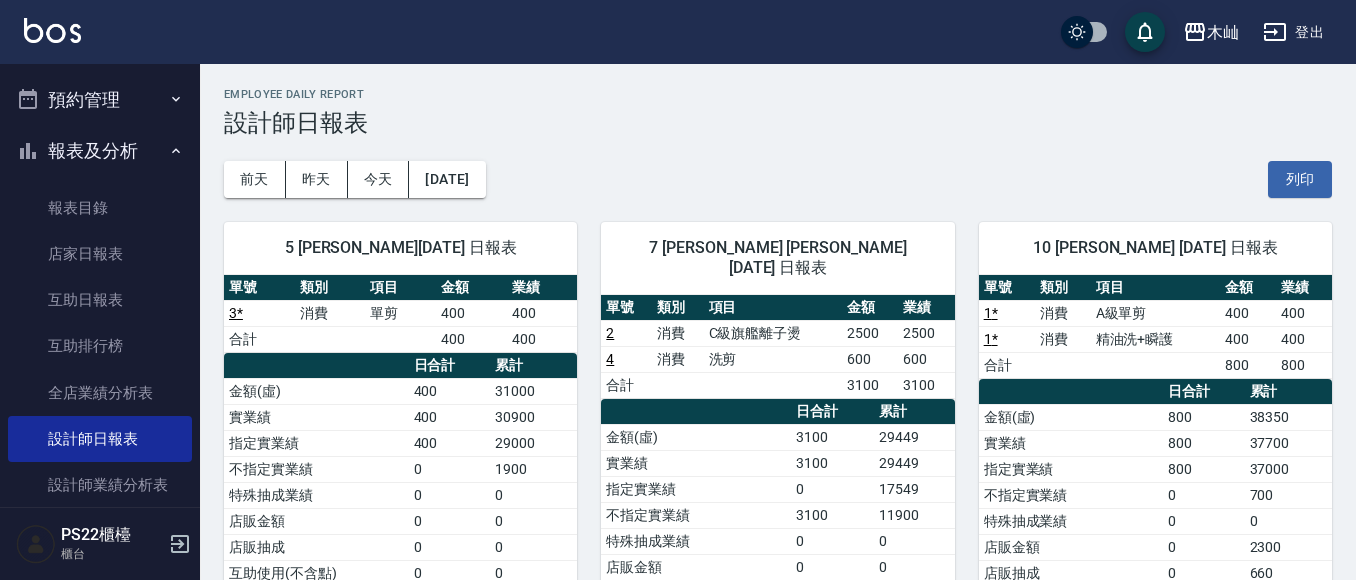 click on "報表及分析" at bounding box center (100, 151) 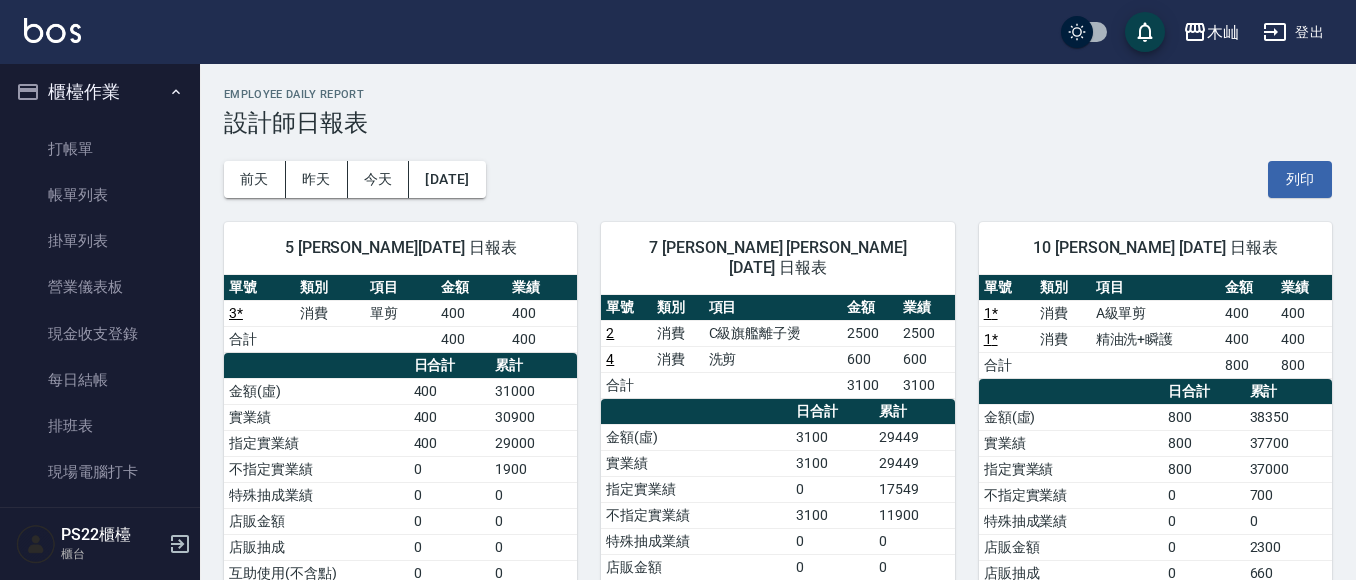 scroll, scrollTop: 0, scrollLeft: 0, axis: both 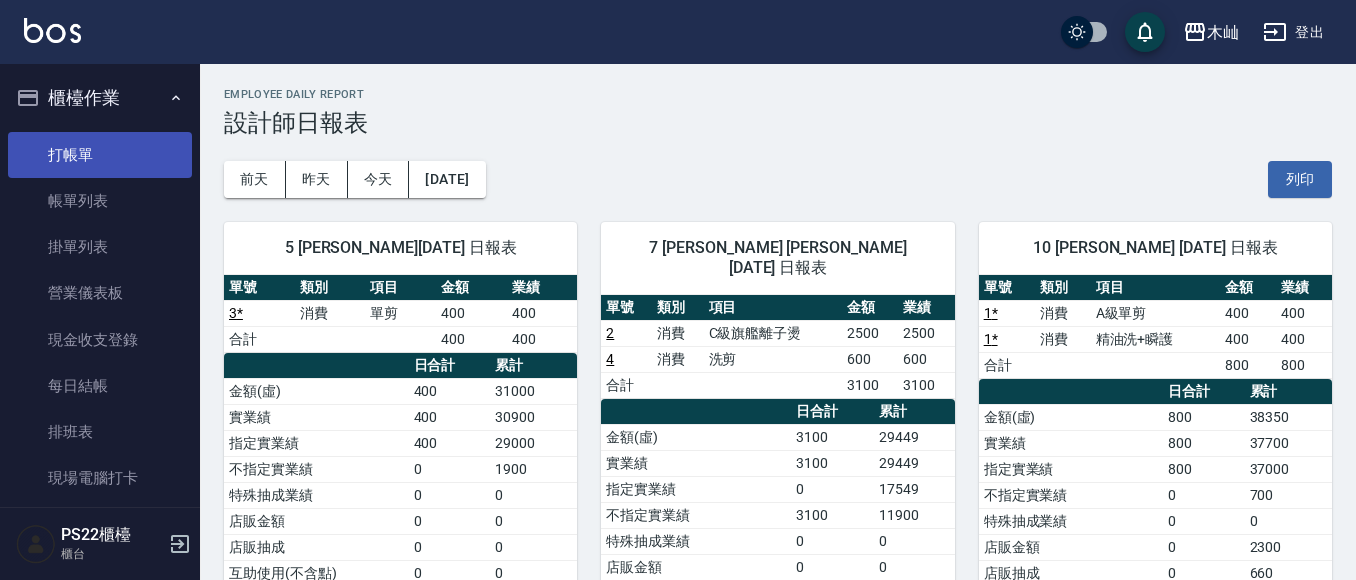 click on "打帳單" at bounding box center (100, 155) 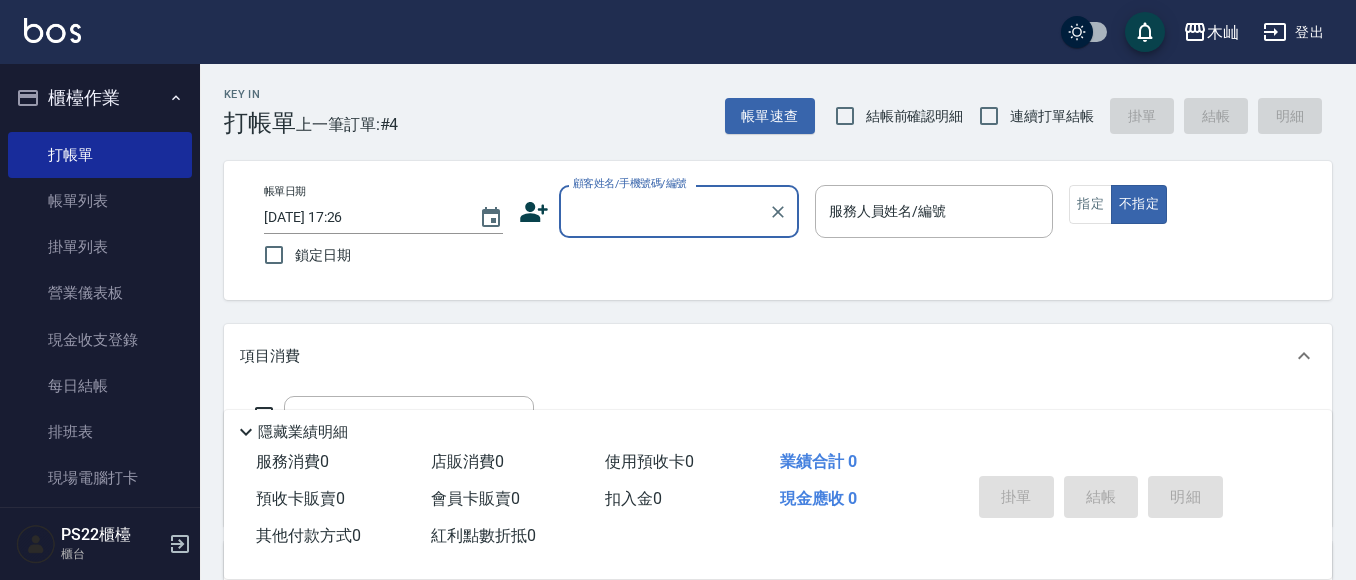 click on "顧客姓名/手機號碼/編號" at bounding box center (664, 211) 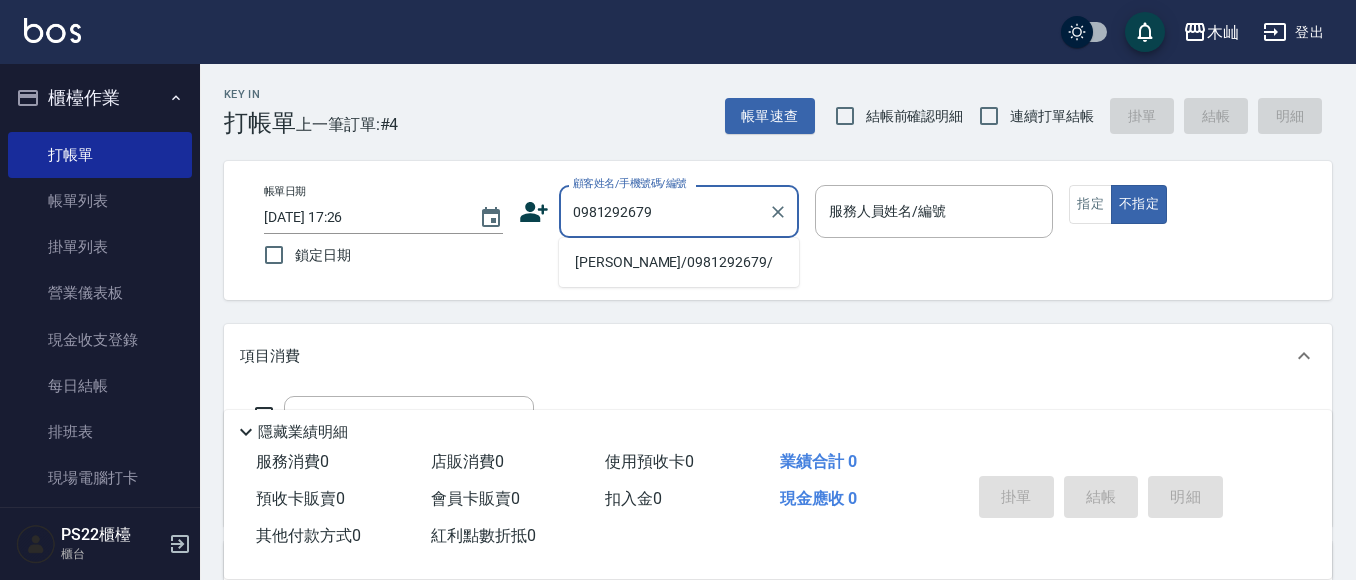 click on "[PERSON_NAME]/0981292679/" at bounding box center [679, 262] 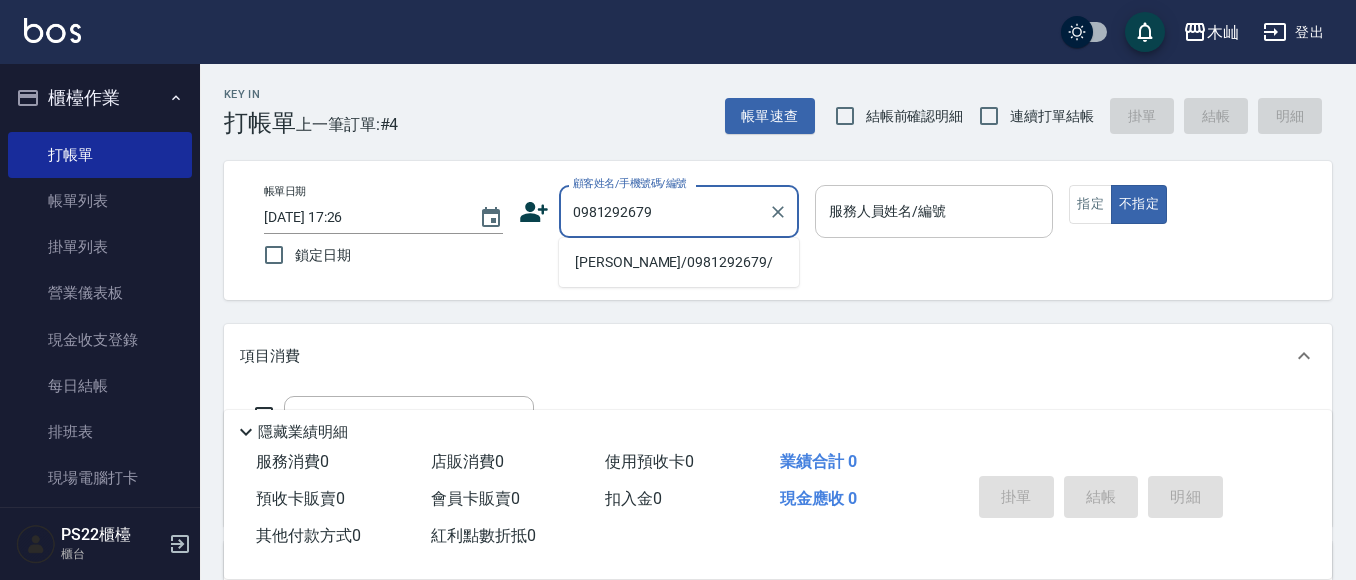 type on "[PERSON_NAME]/0981292679/" 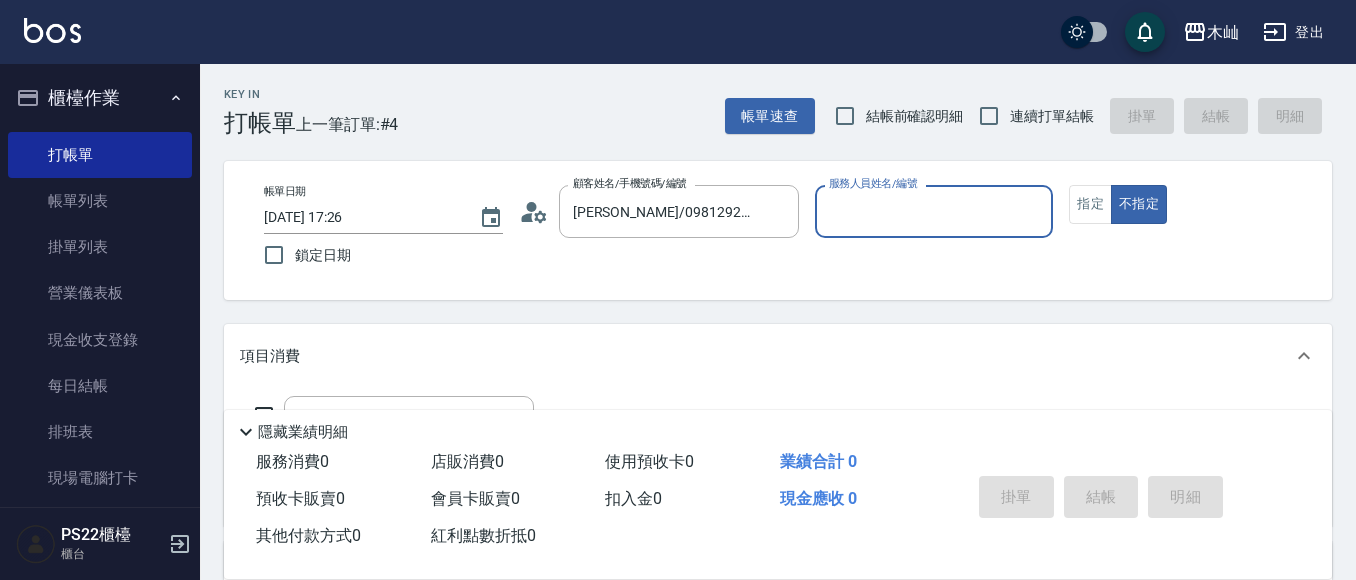click on "服務人員姓名/編號" at bounding box center [934, 211] 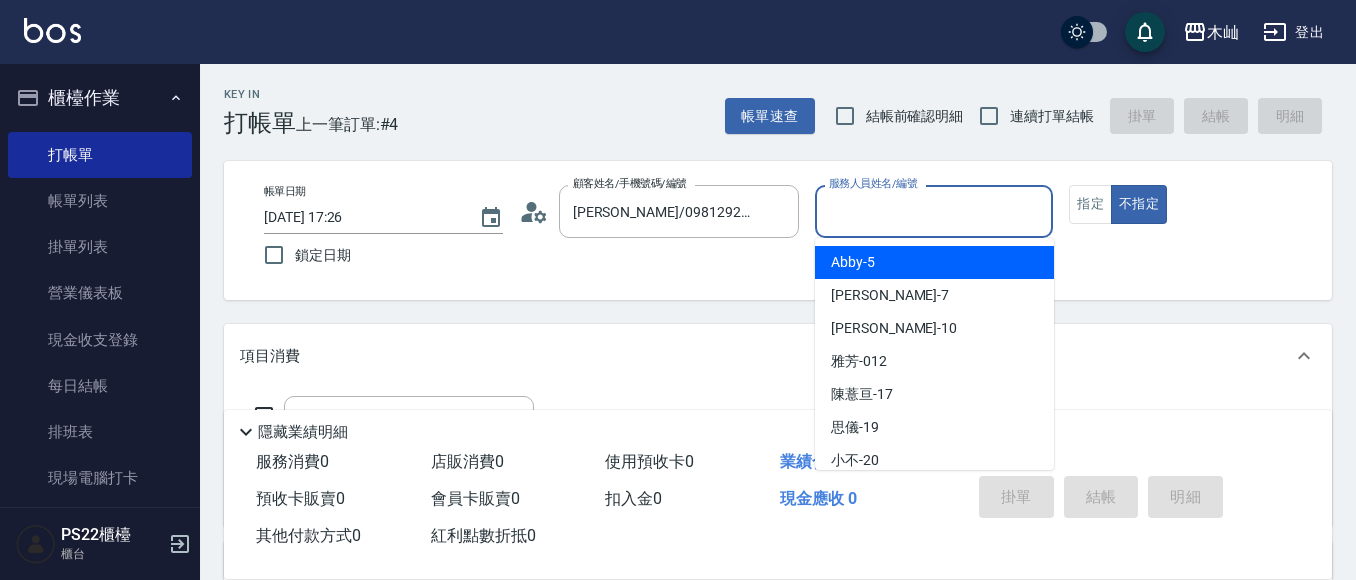 click on "Abby -5" at bounding box center (853, 262) 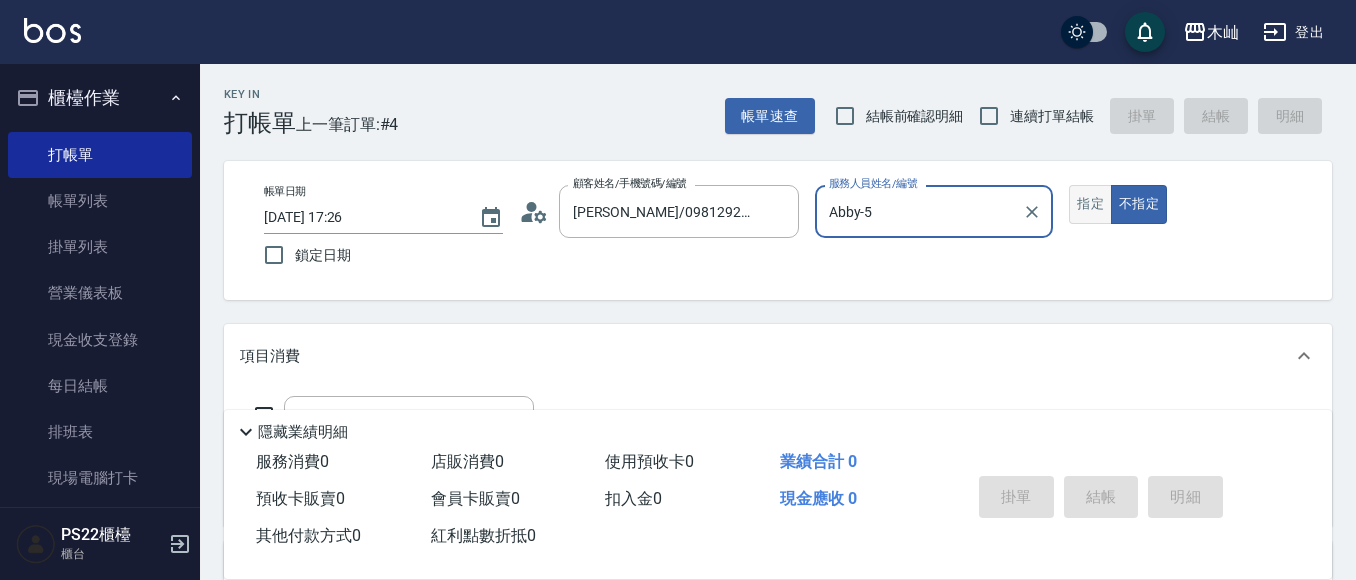 click on "指定" at bounding box center (1090, 204) 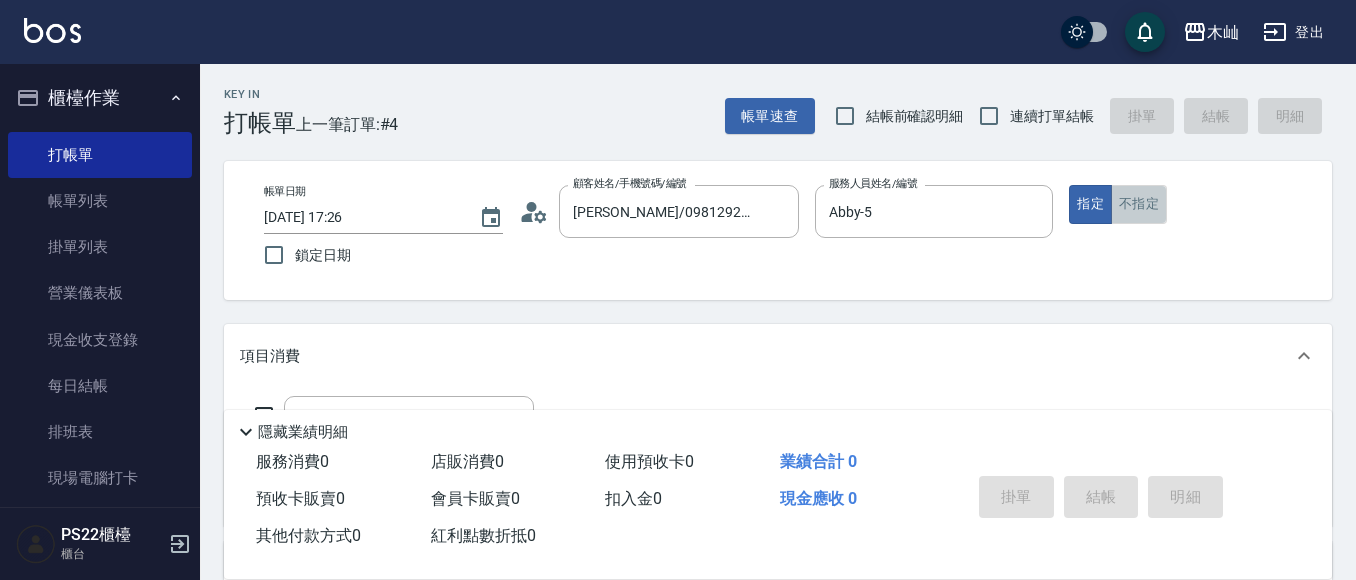 click on "不指定" at bounding box center (1139, 204) 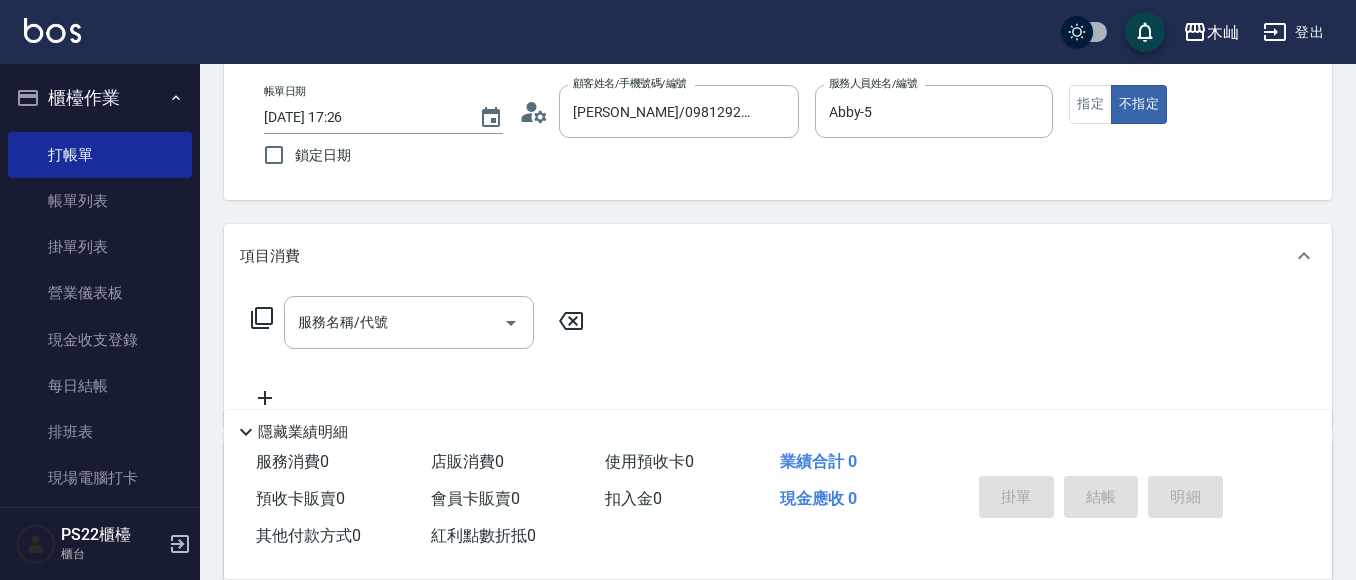 scroll, scrollTop: 200, scrollLeft: 0, axis: vertical 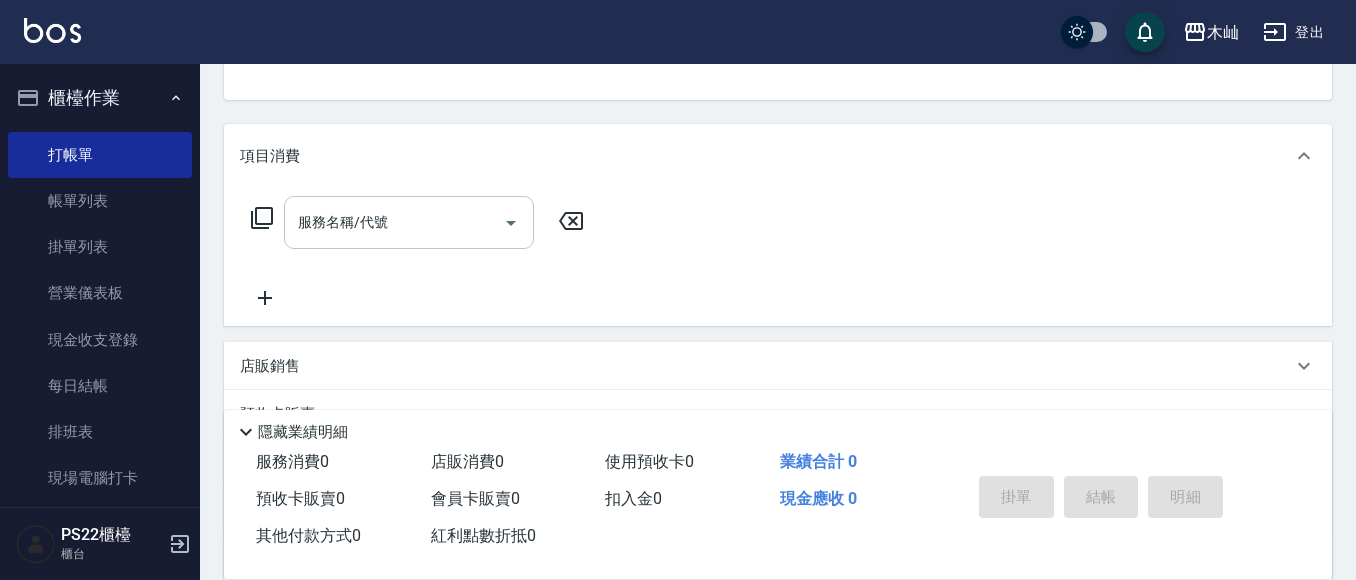 click on "服務名稱/代號" at bounding box center (409, 222) 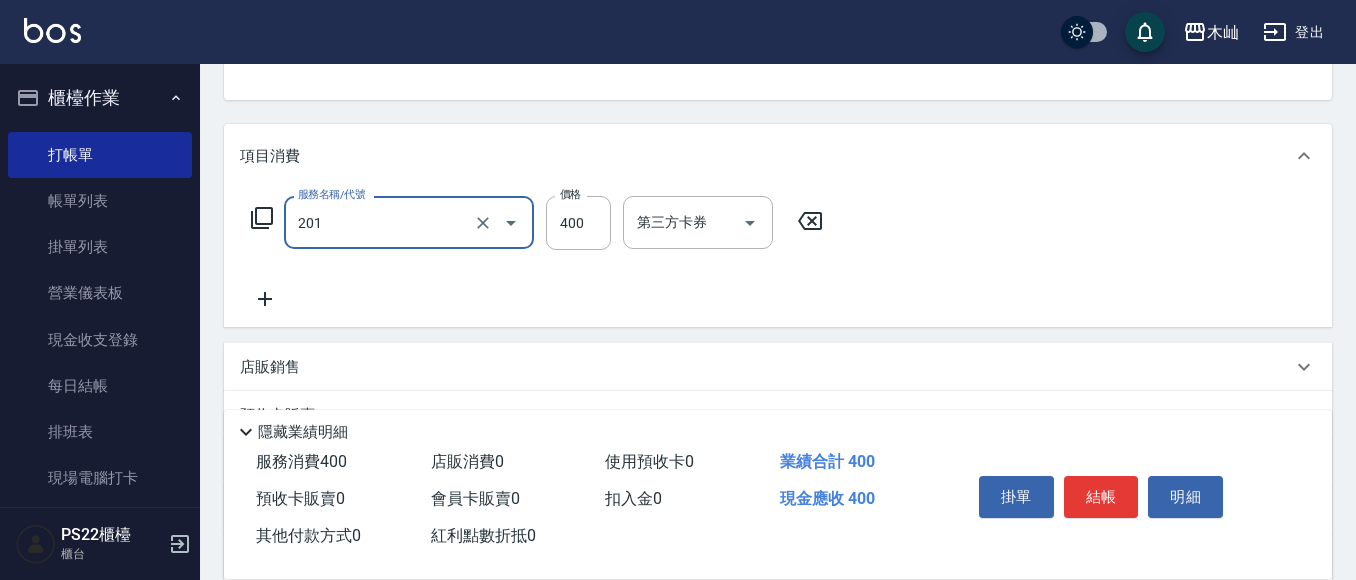 type on "洗剪(201)" 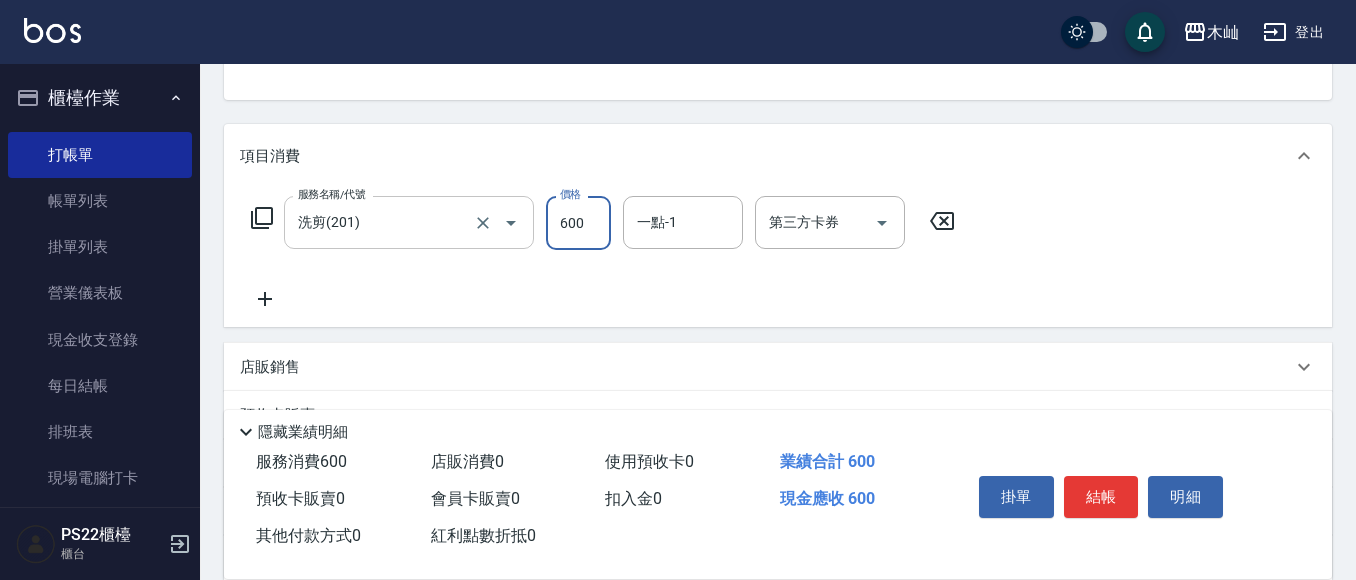 type on "600" 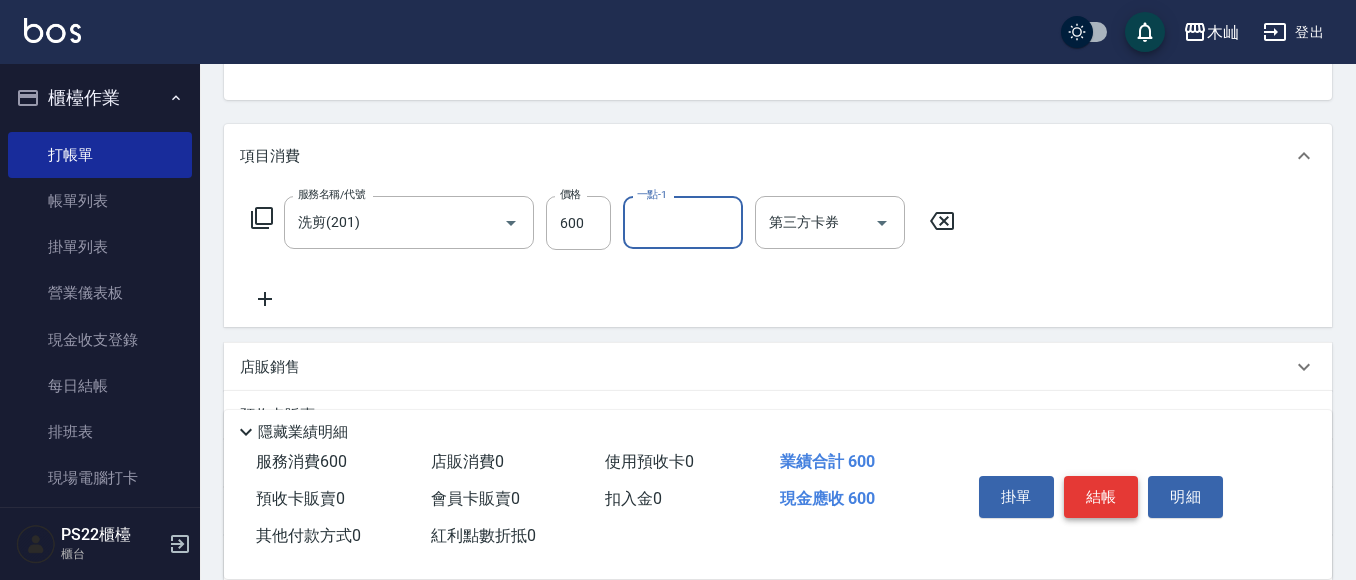 click on "結帳" at bounding box center (1101, 497) 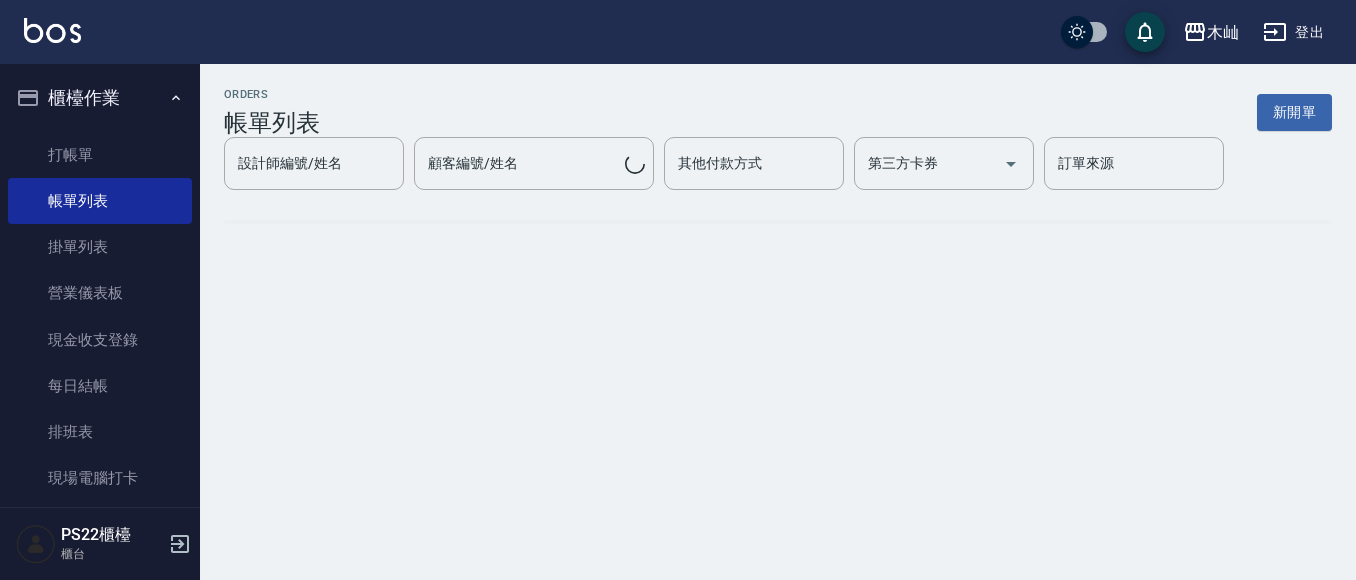 scroll, scrollTop: 0, scrollLeft: 0, axis: both 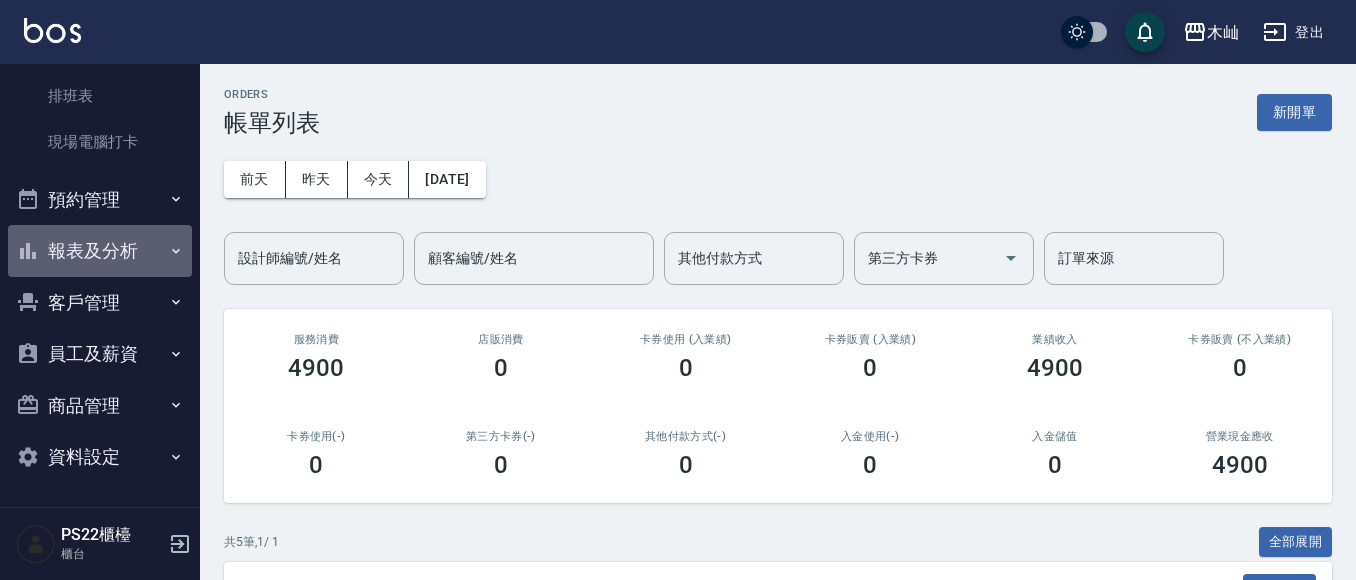 click on "報表及分析" at bounding box center [100, 251] 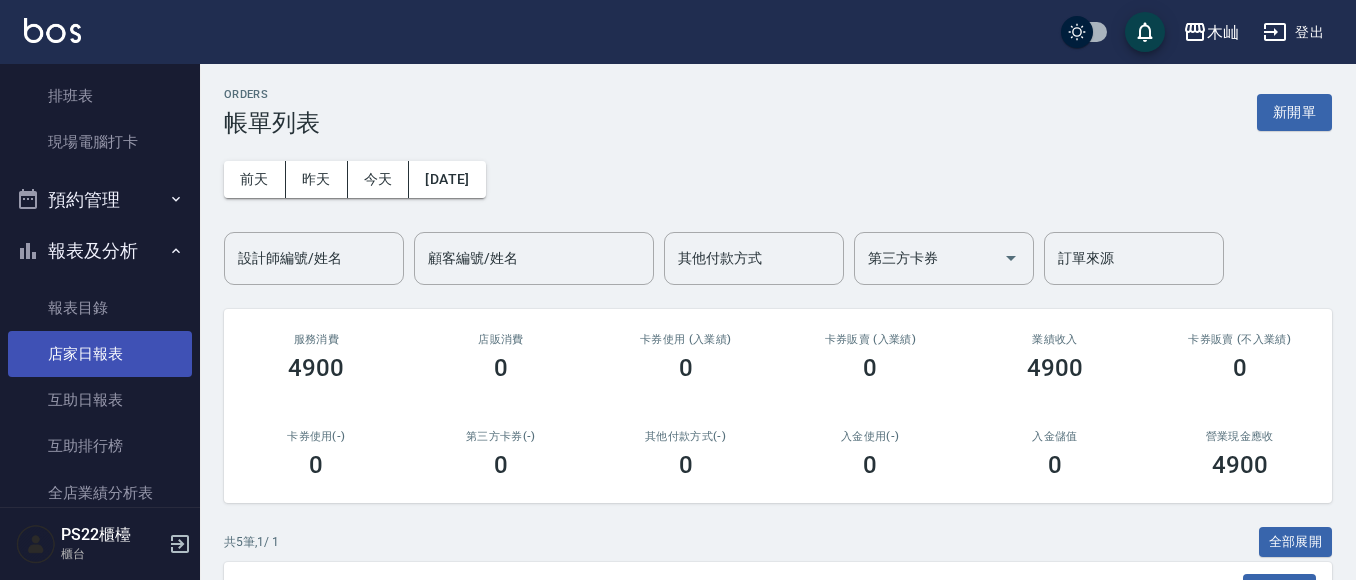 scroll, scrollTop: 436, scrollLeft: 0, axis: vertical 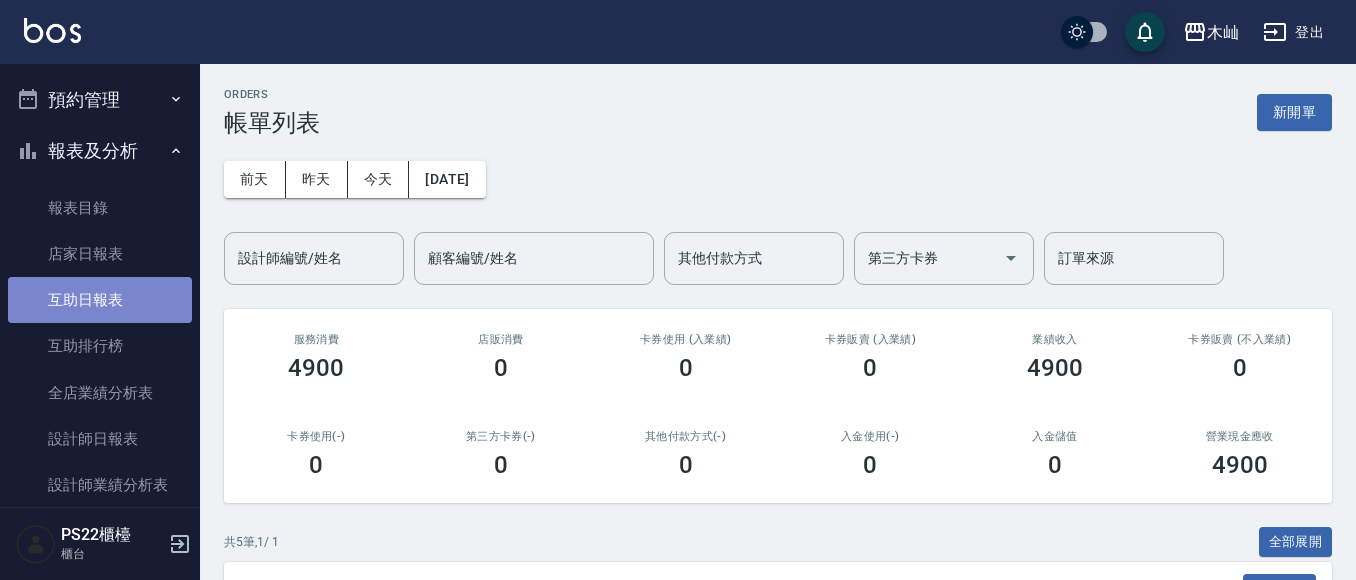 click on "互助日報表" at bounding box center [100, 300] 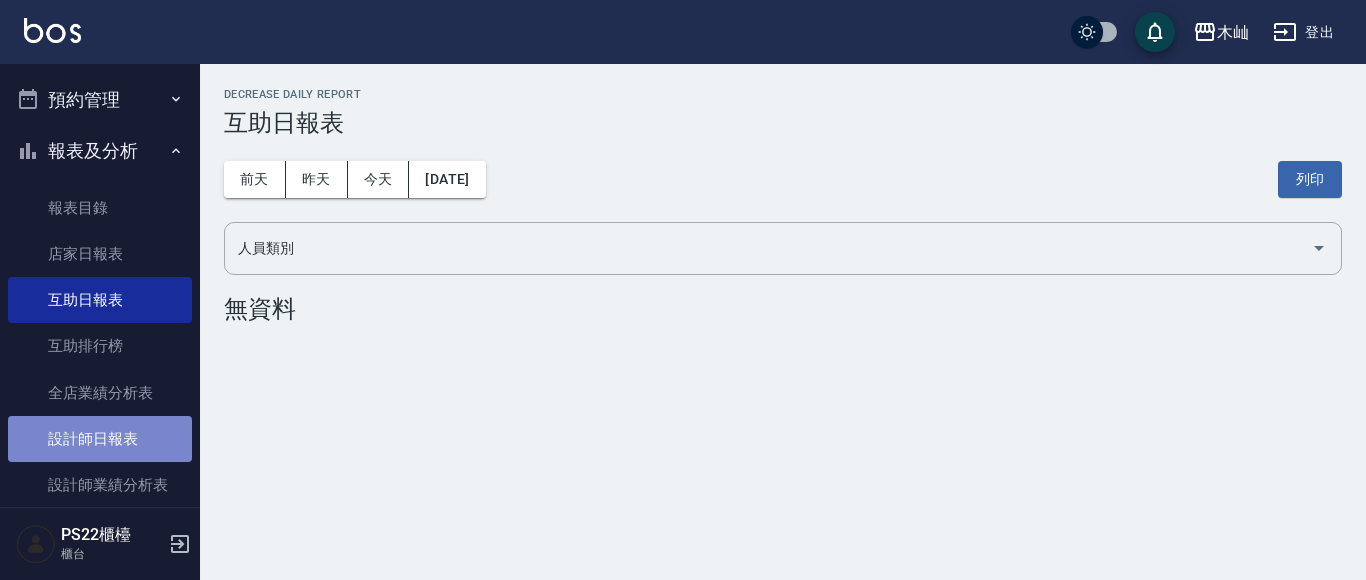 click on "設計師日報表" at bounding box center (100, 439) 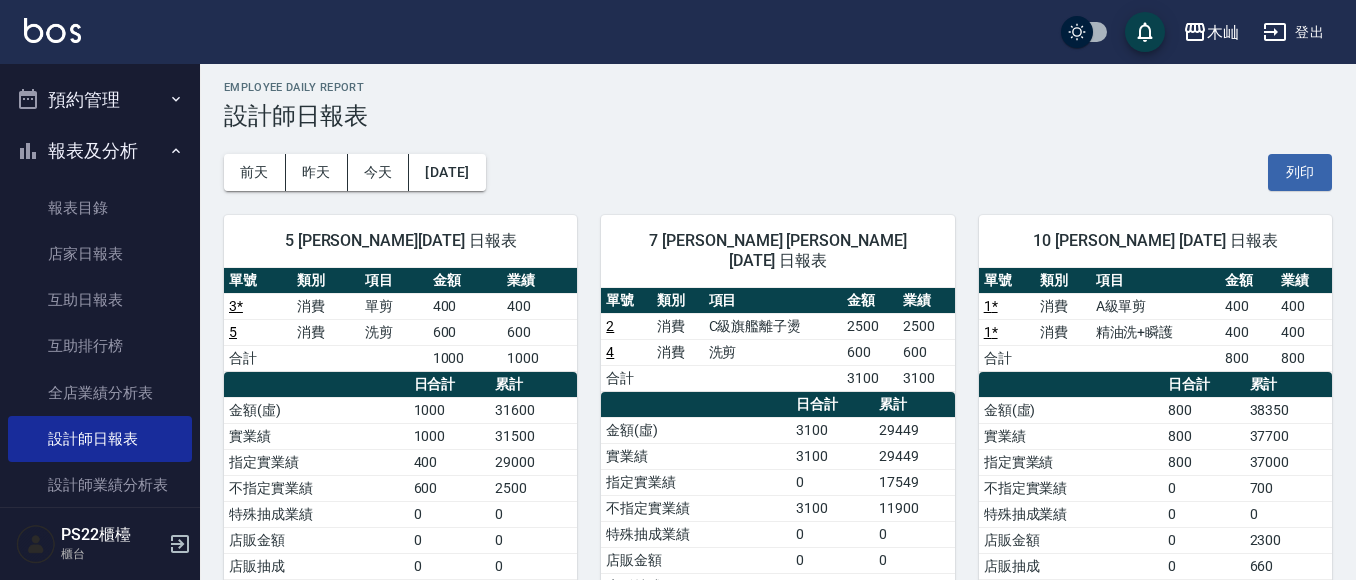 scroll, scrollTop: 0, scrollLeft: 0, axis: both 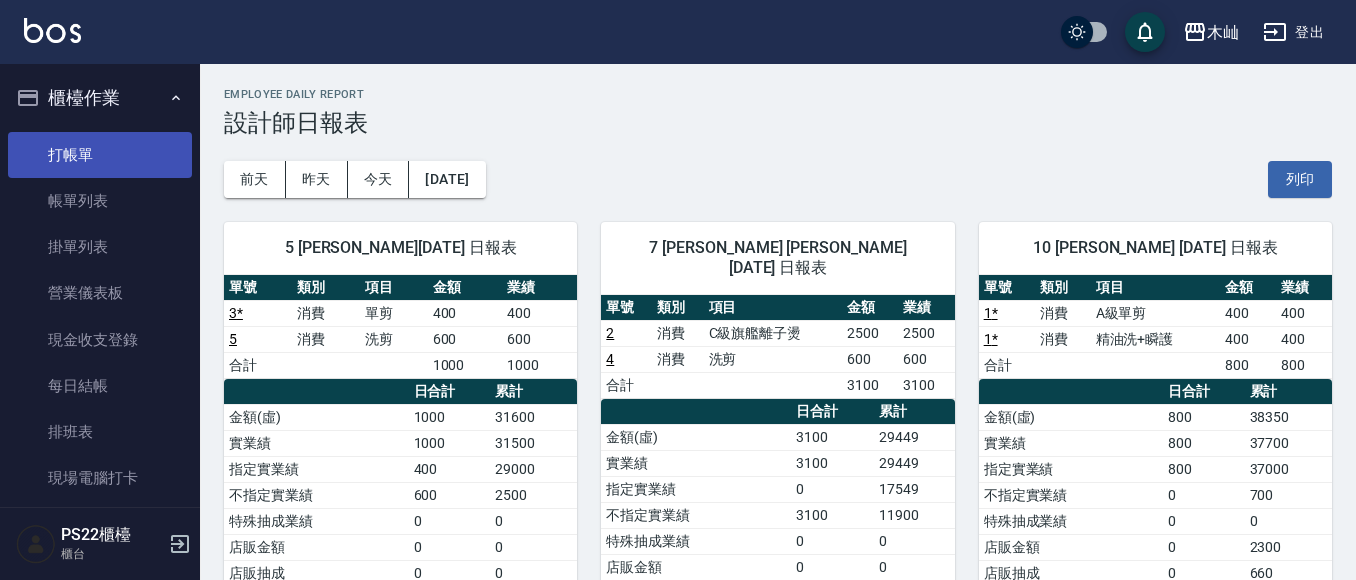 click on "打帳單" at bounding box center [100, 155] 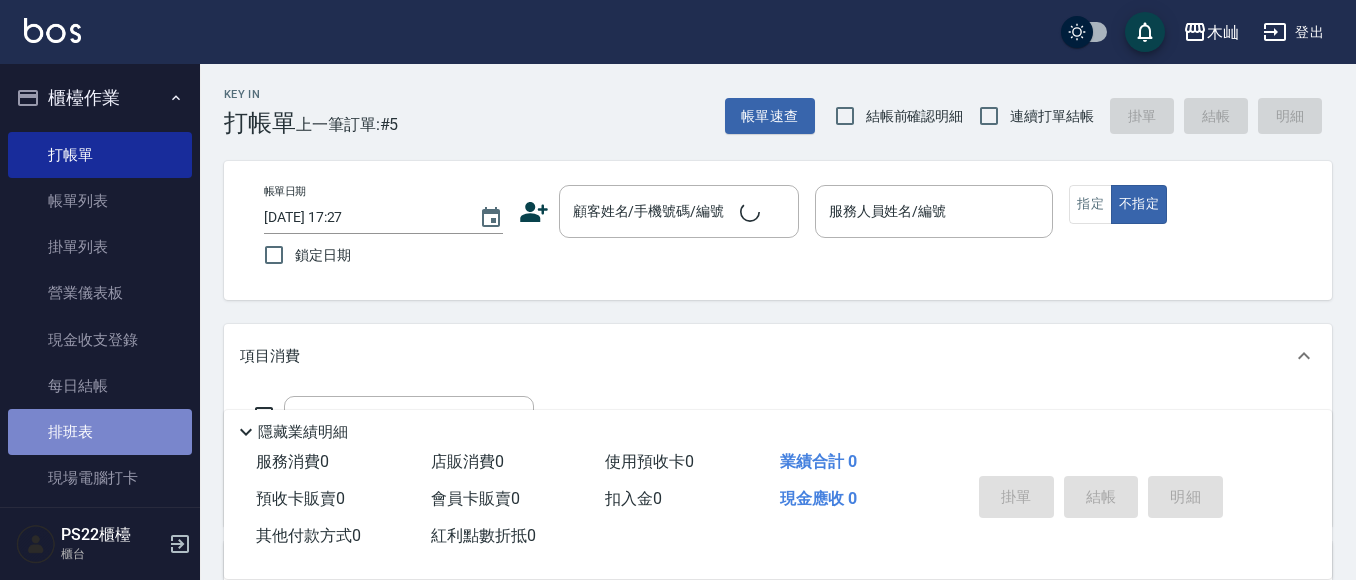 click on "排班表" at bounding box center [100, 432] 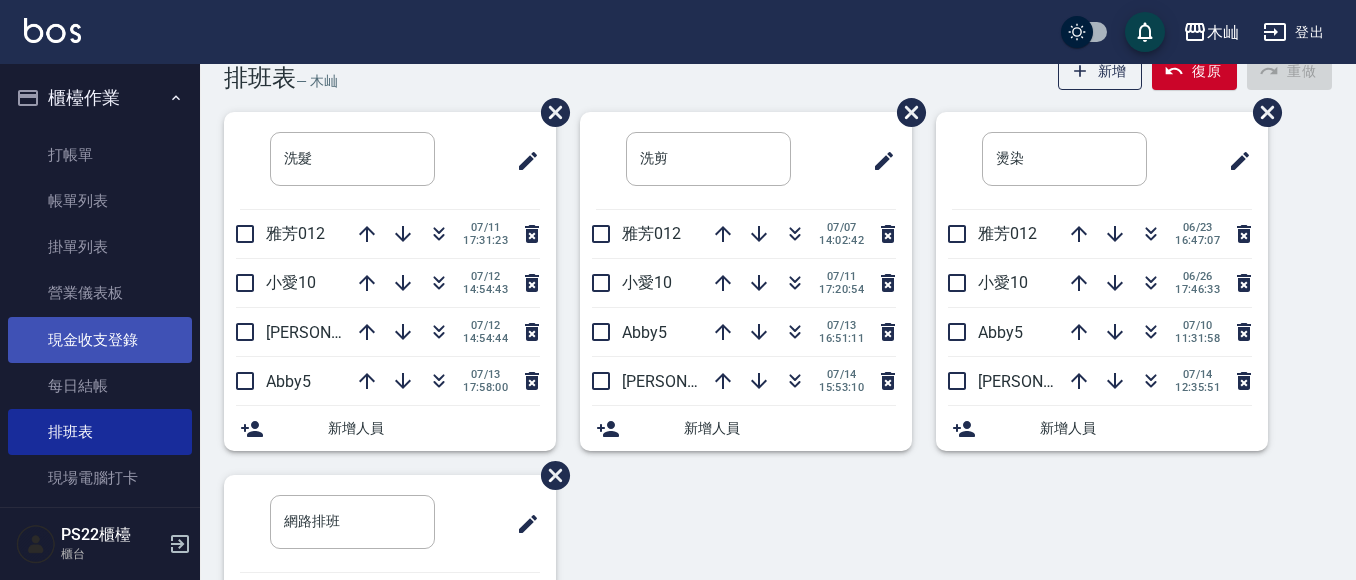 scroll, scrollTop: 0, scrollLeft: 0, axis: both 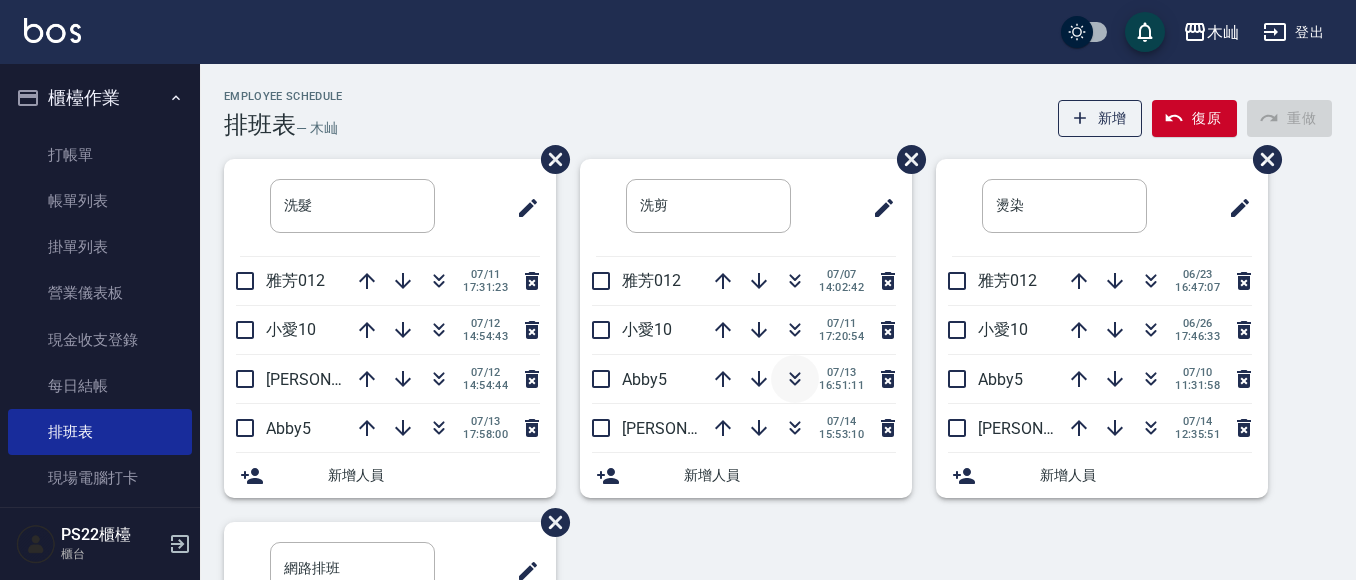 click 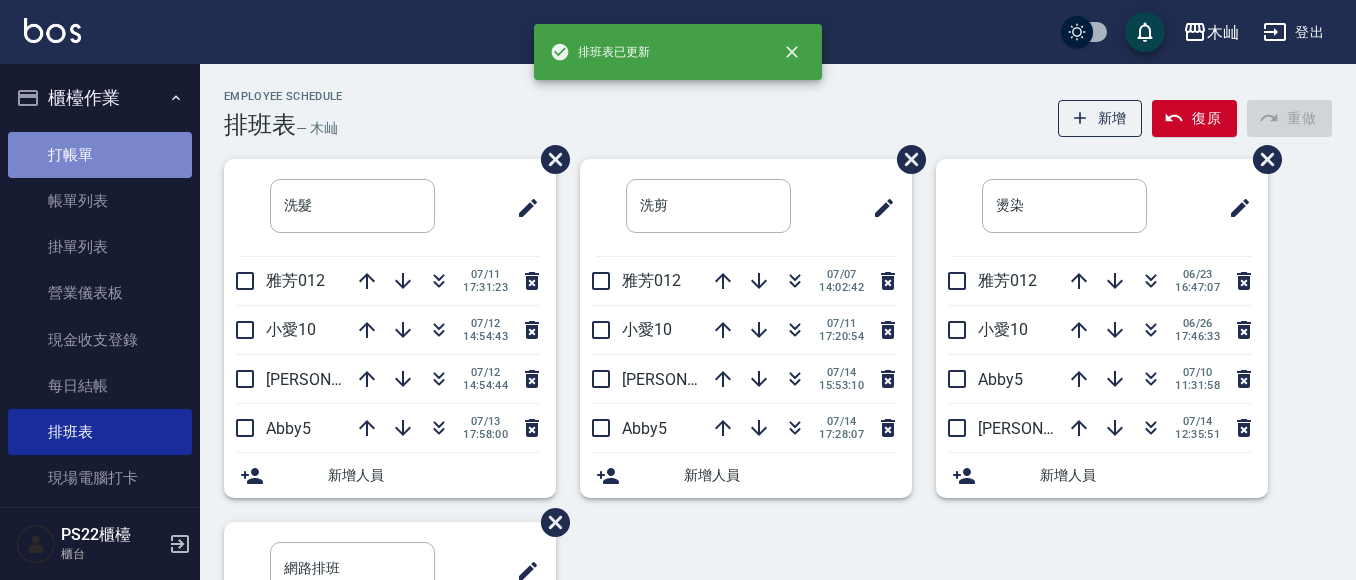 click on "打帳單" at bounding box center (100, 155) 